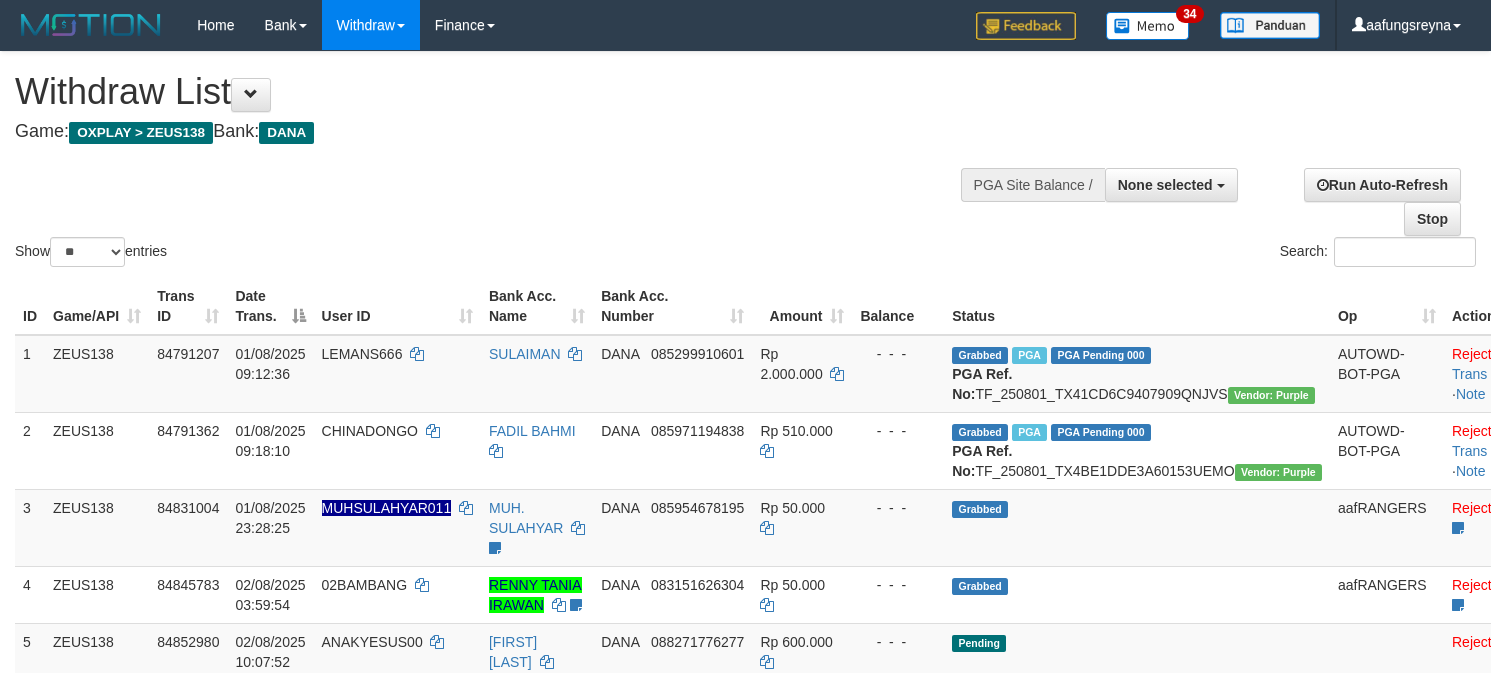 select 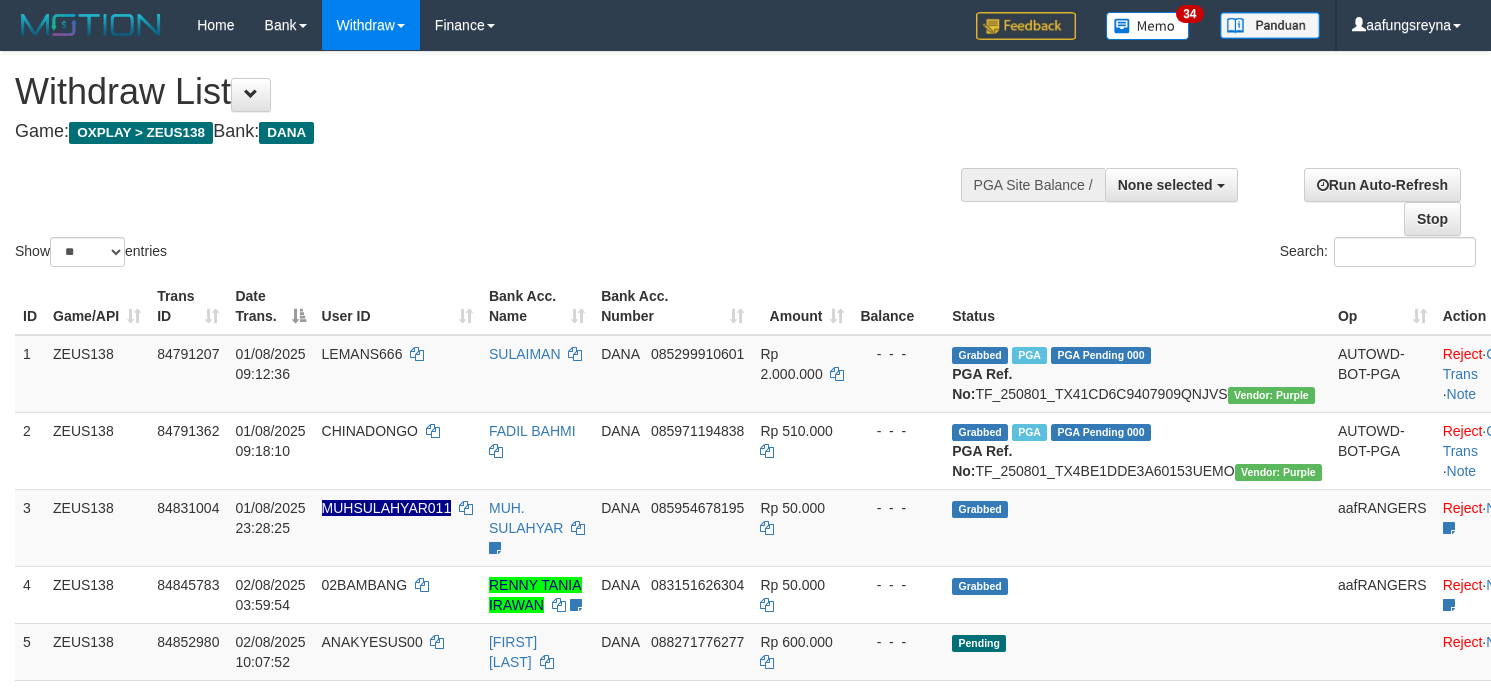 select 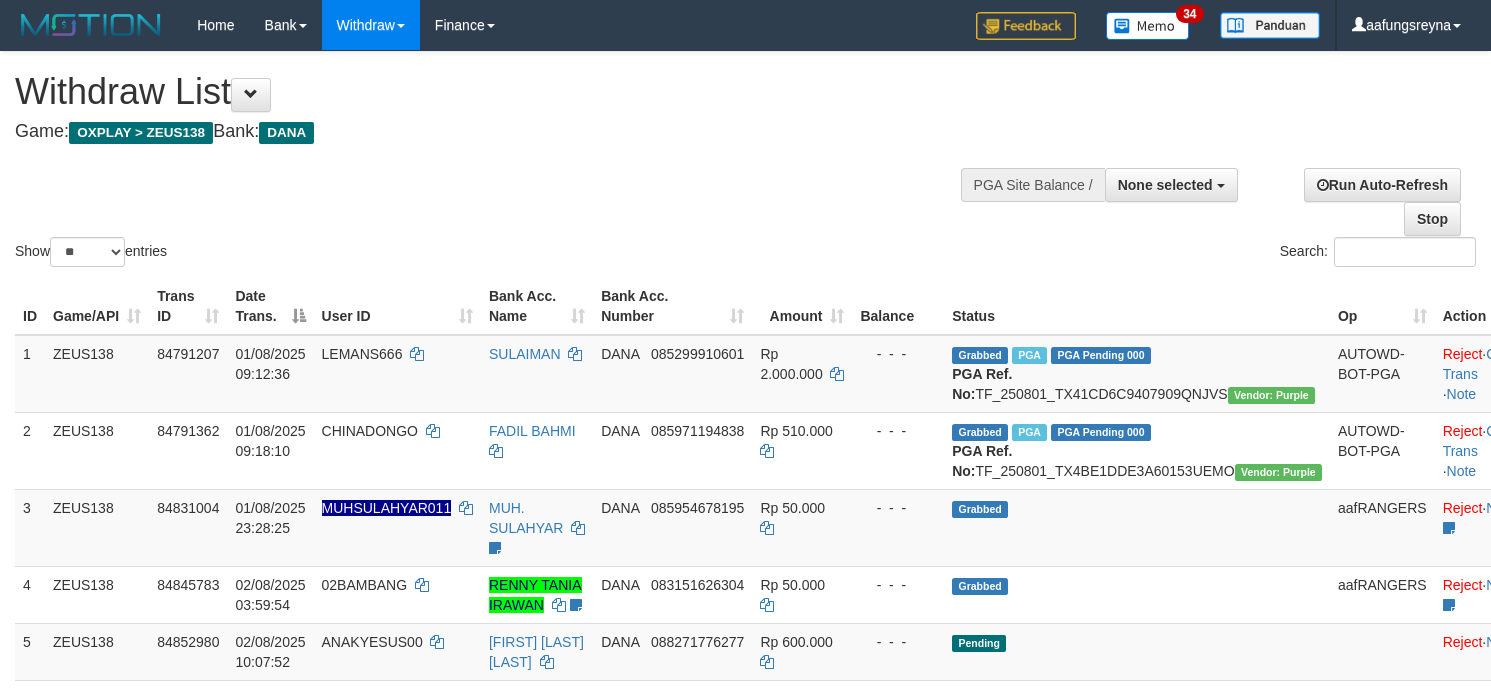 select 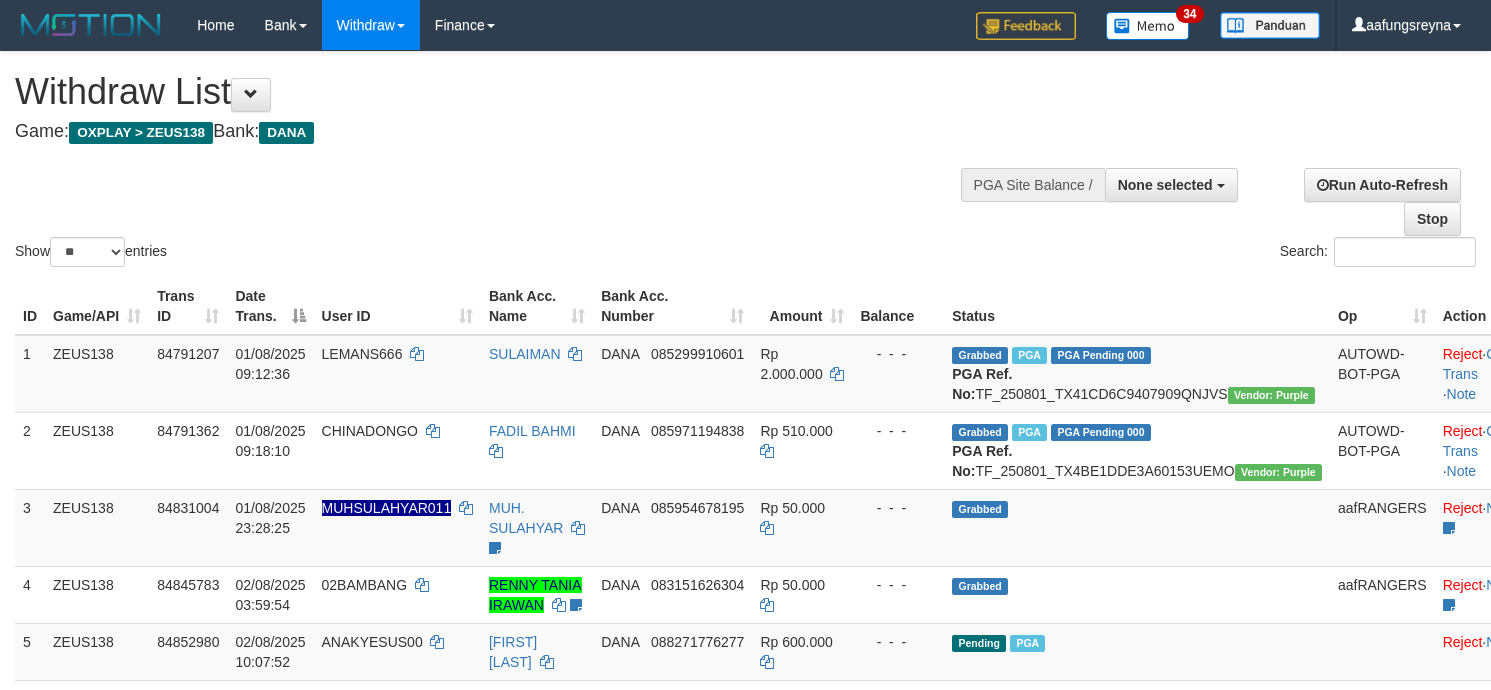 select 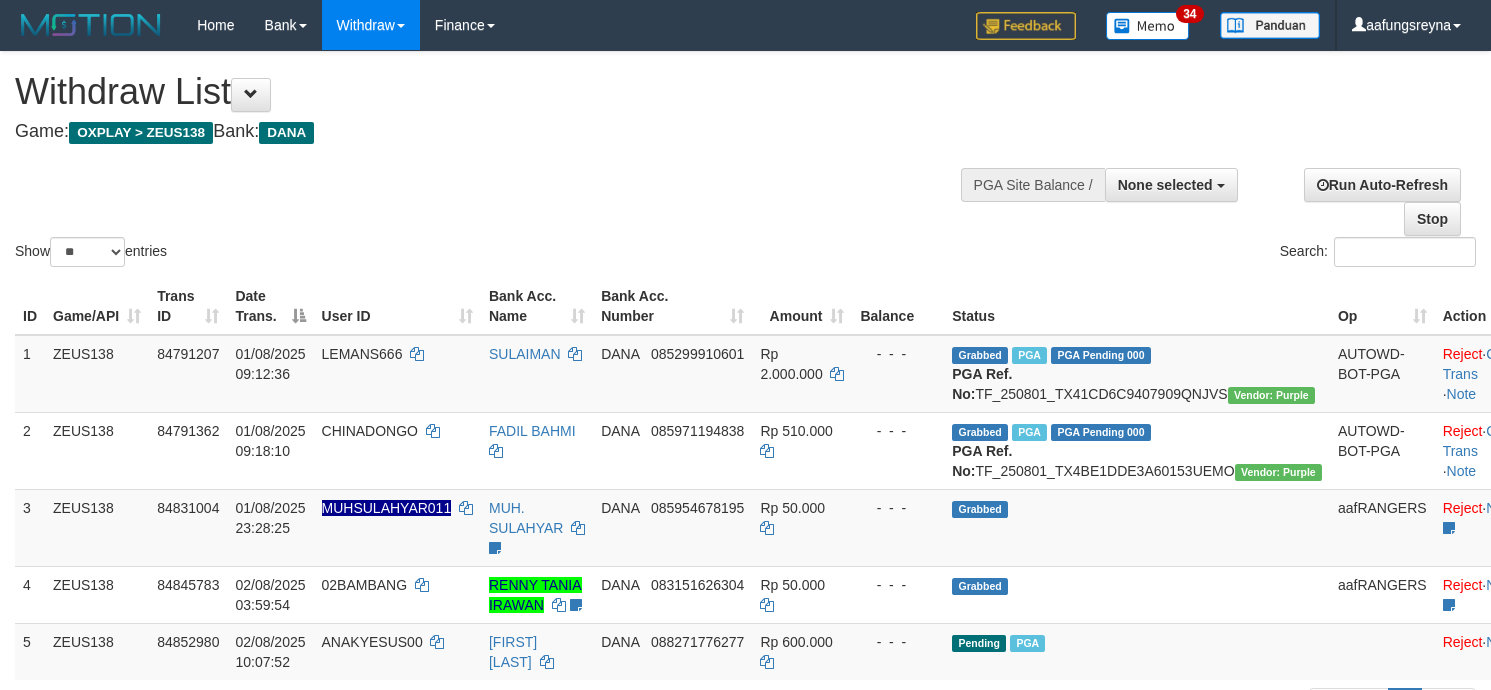 select 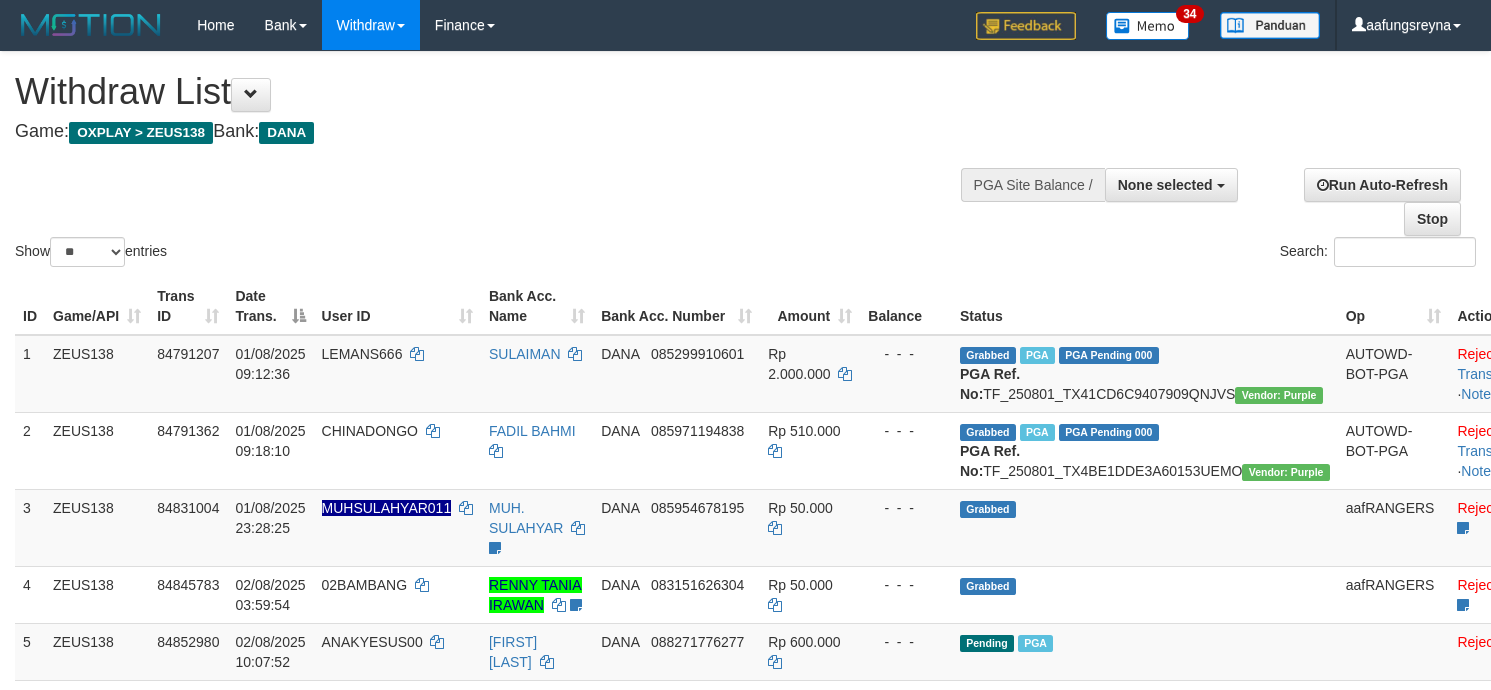 select 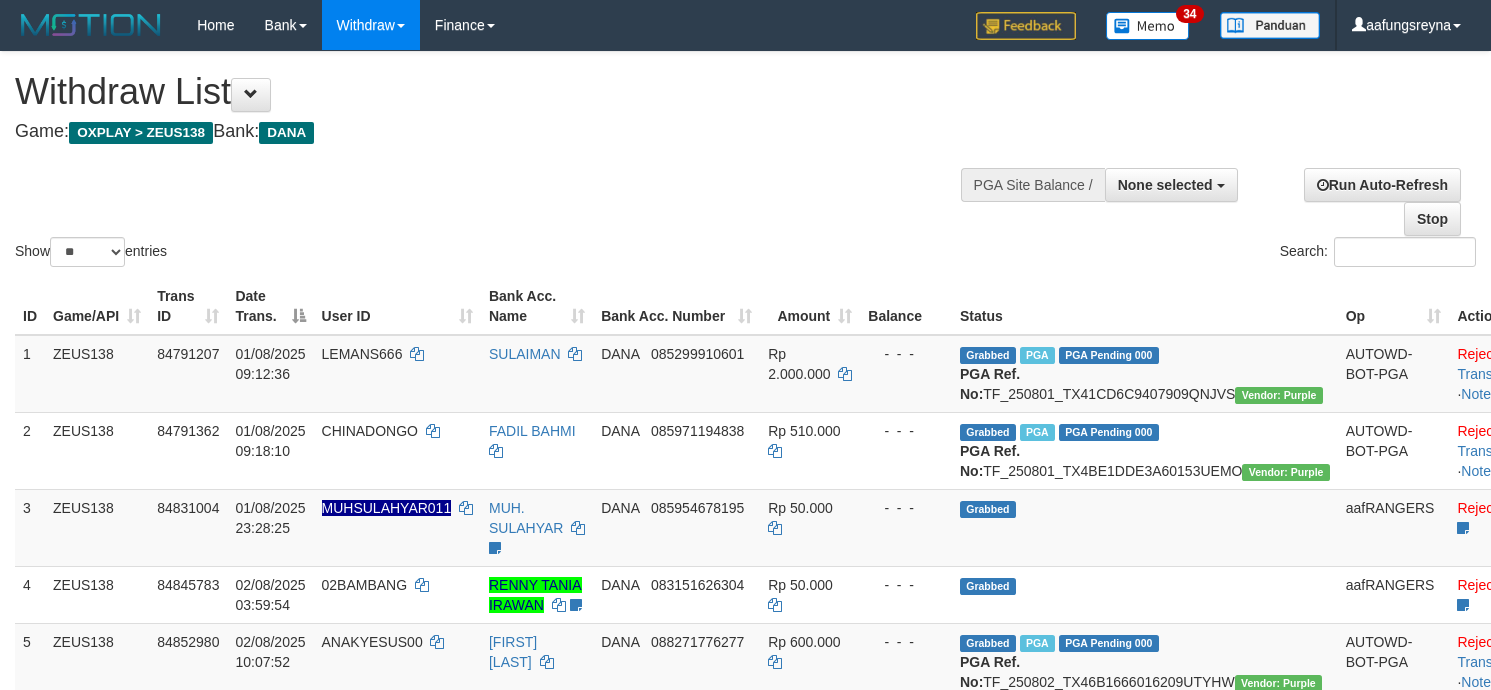 select 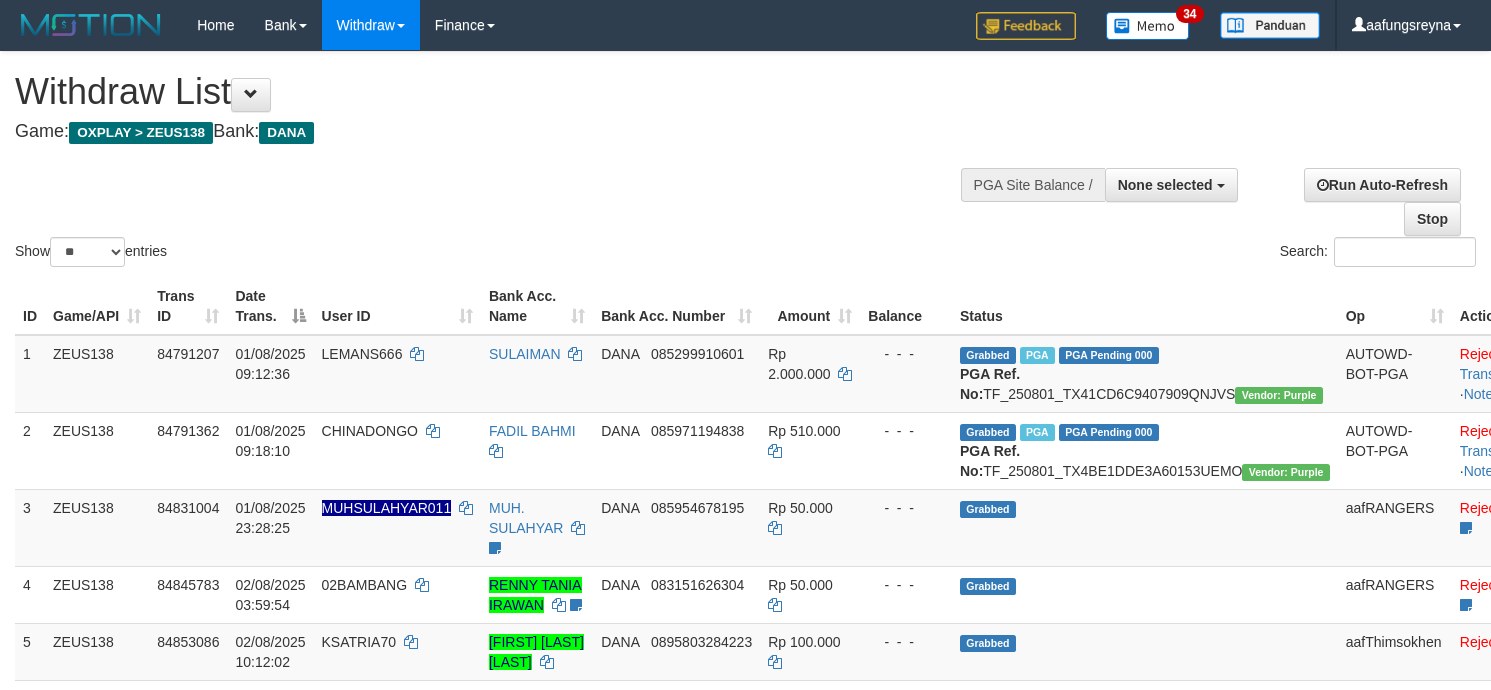 select 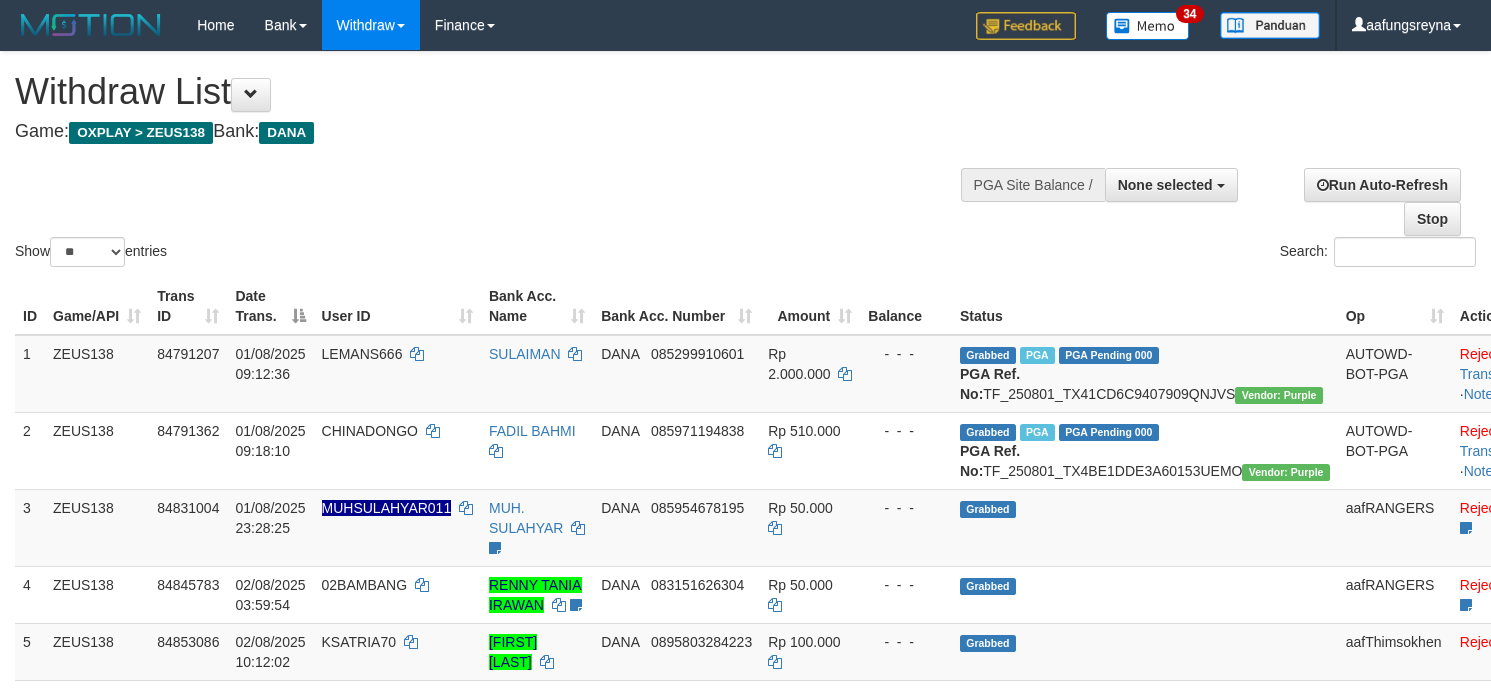 select 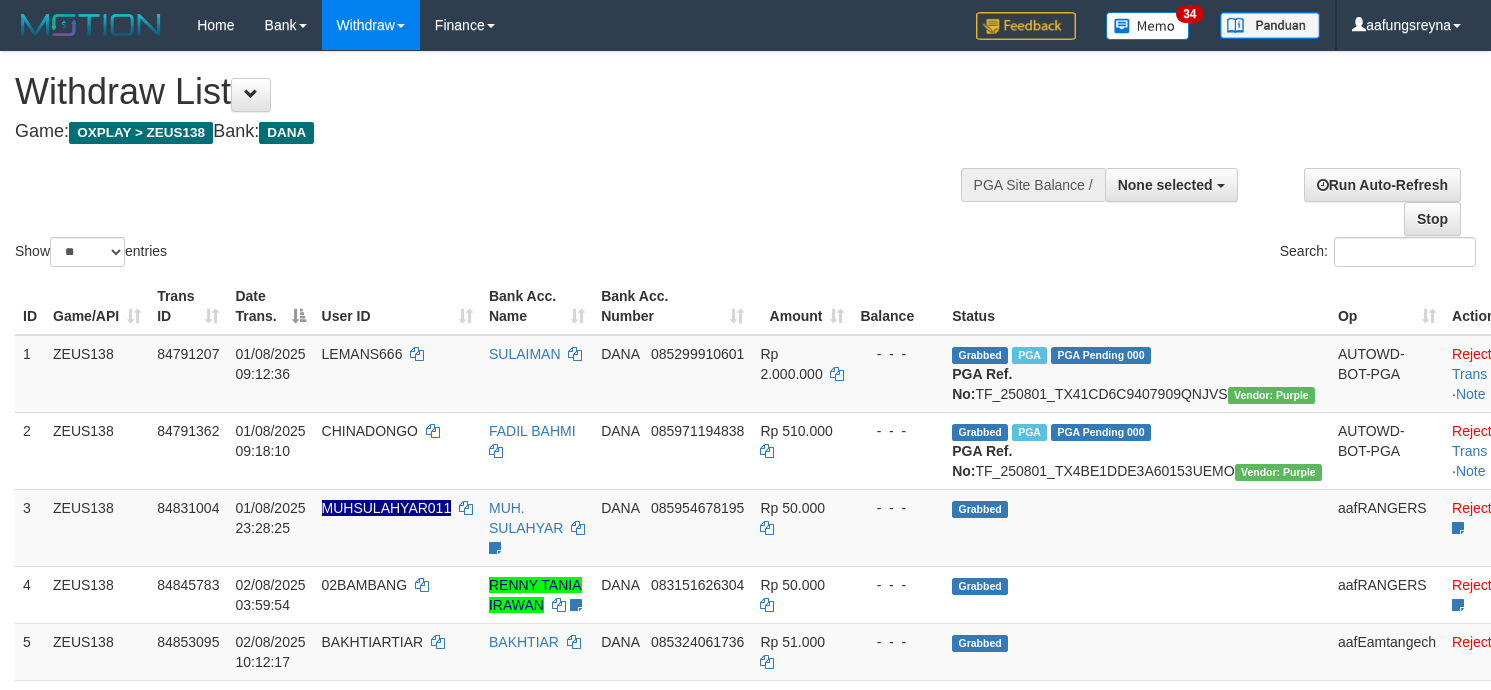 select 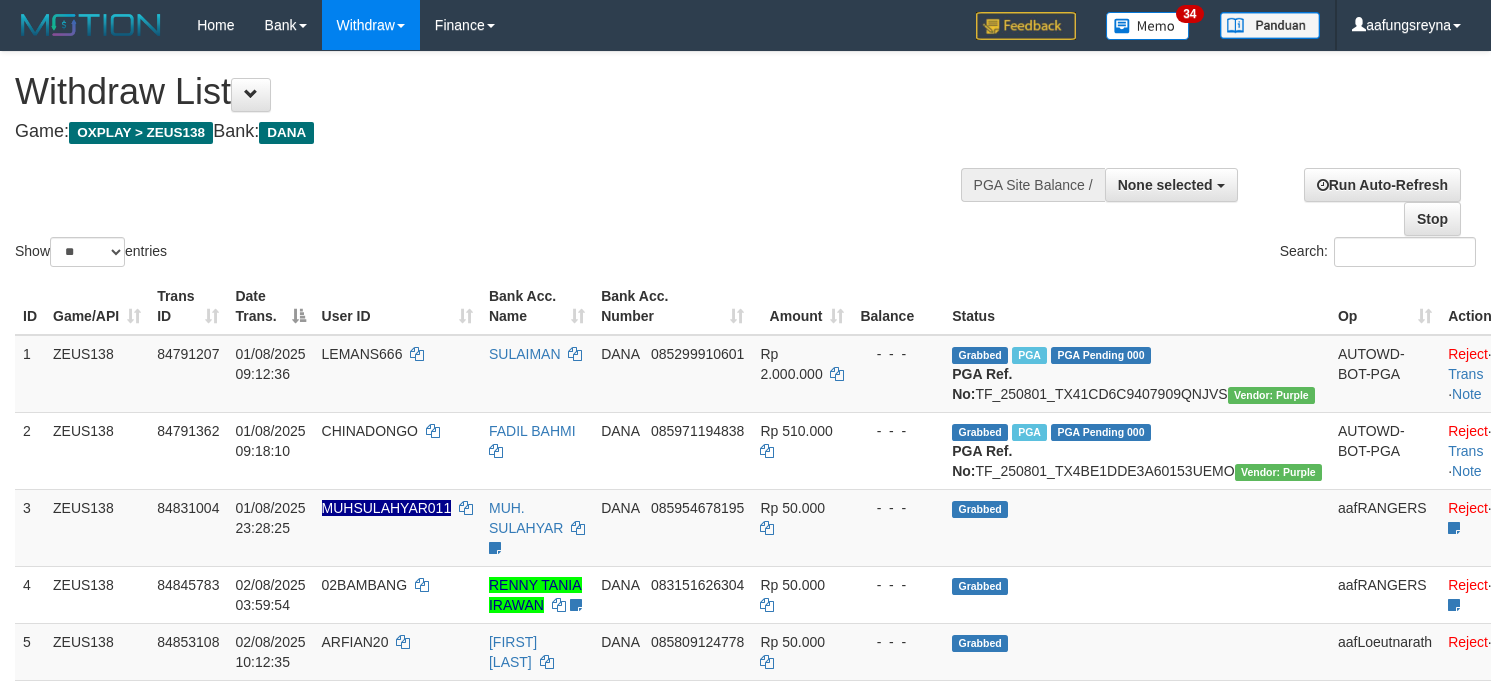 select 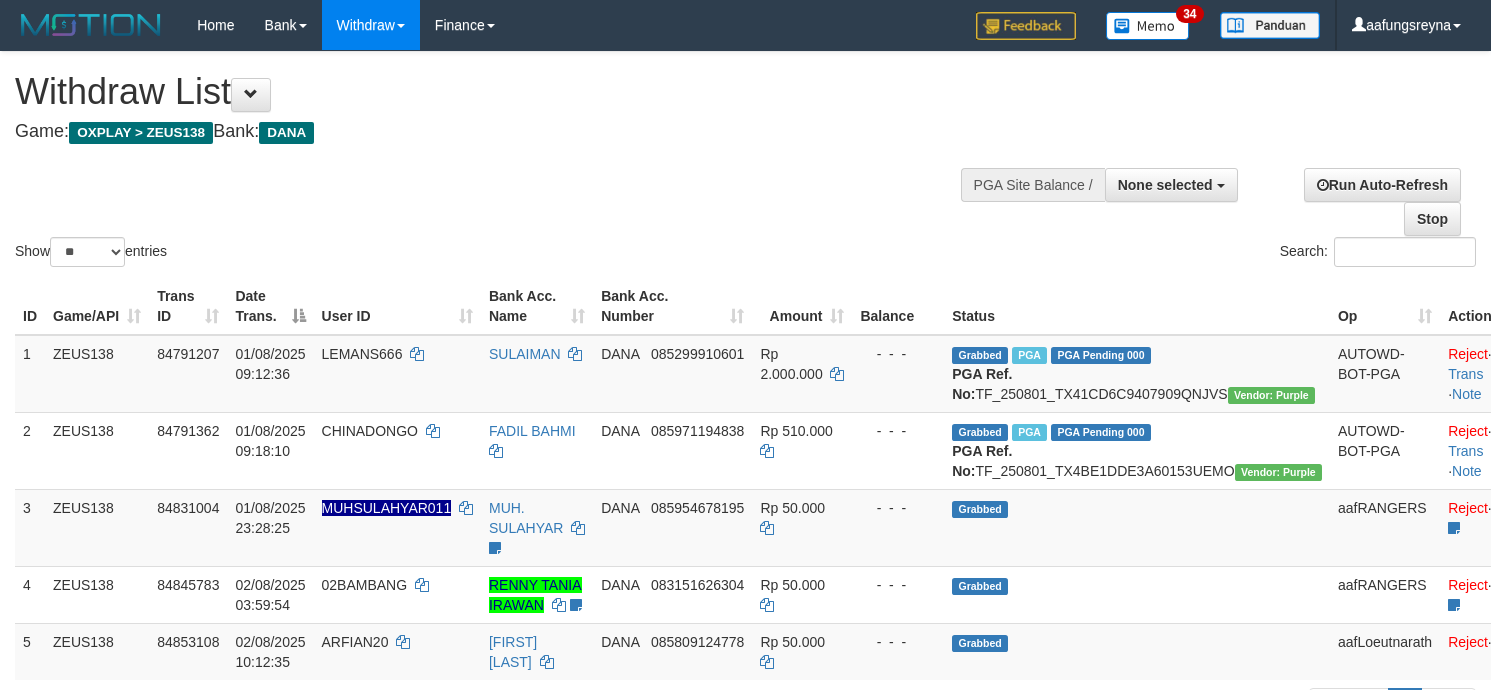select 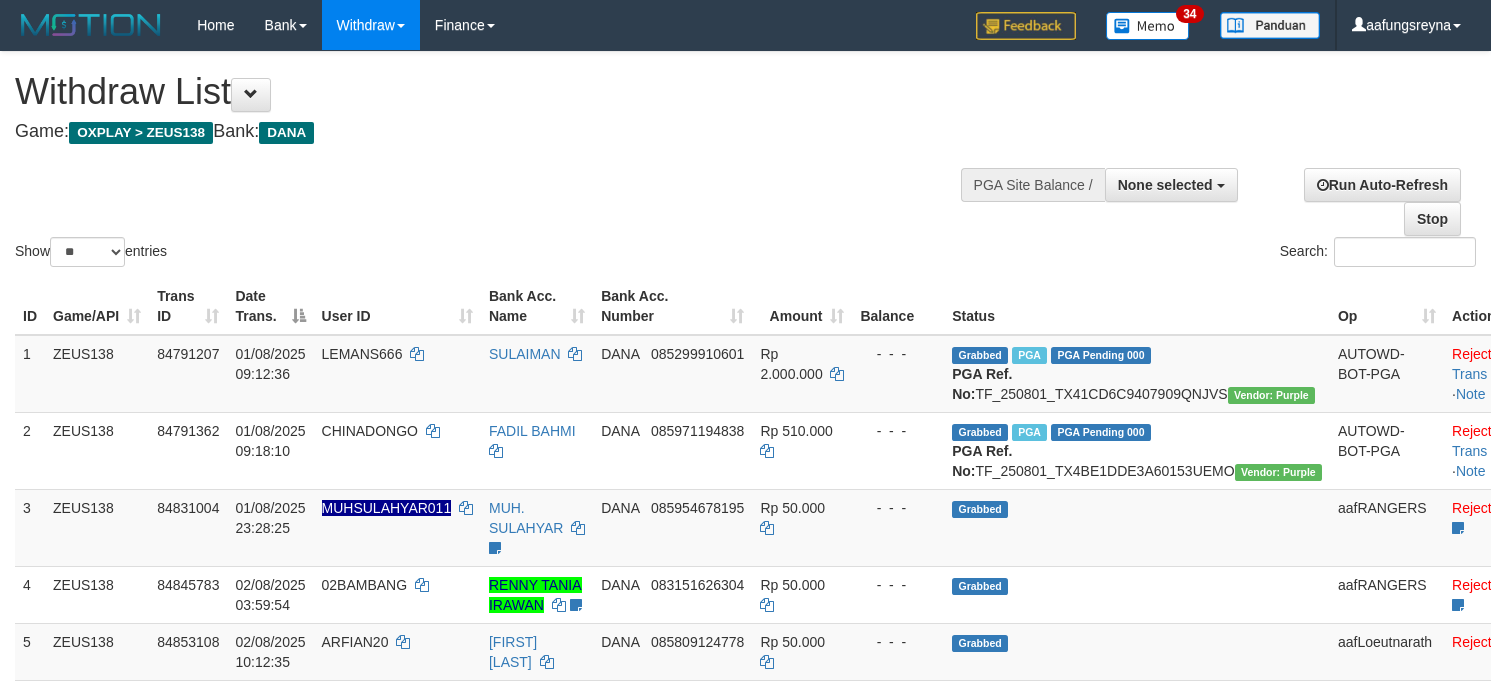 select 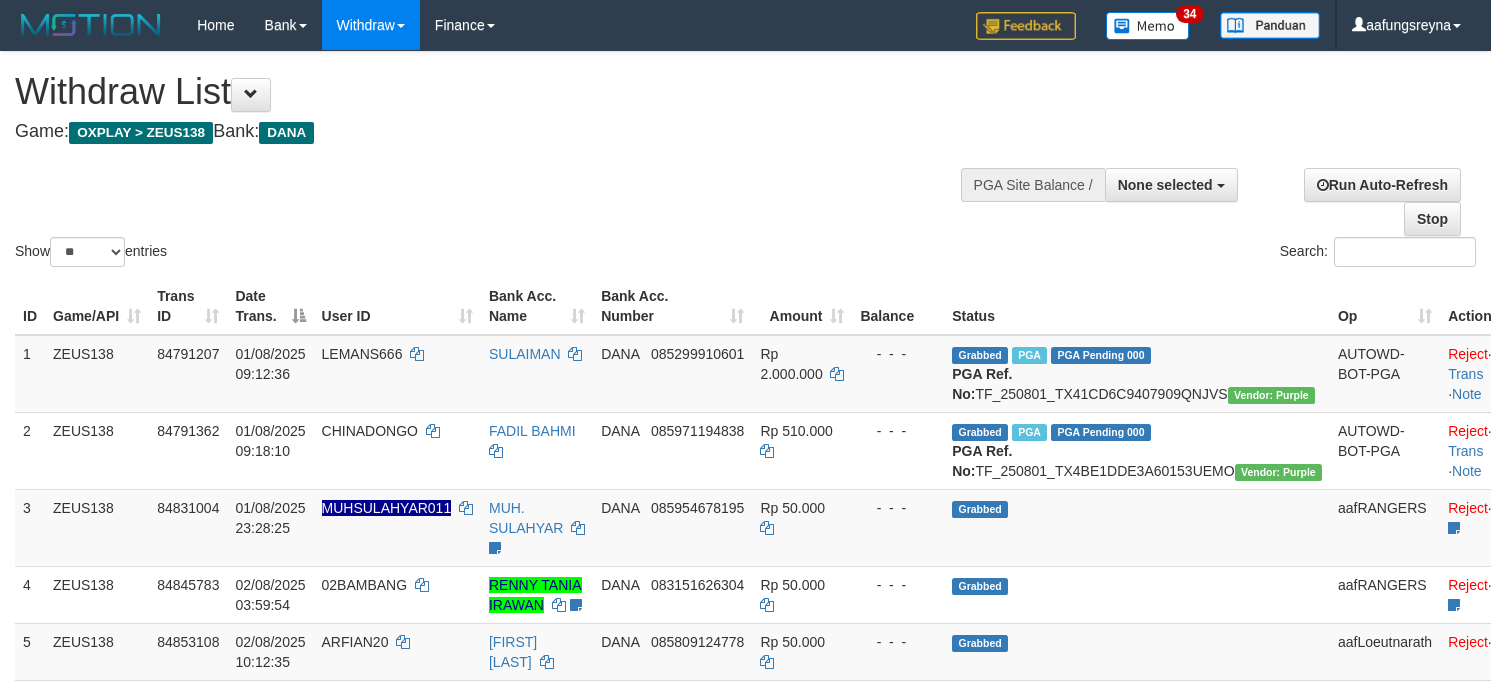select 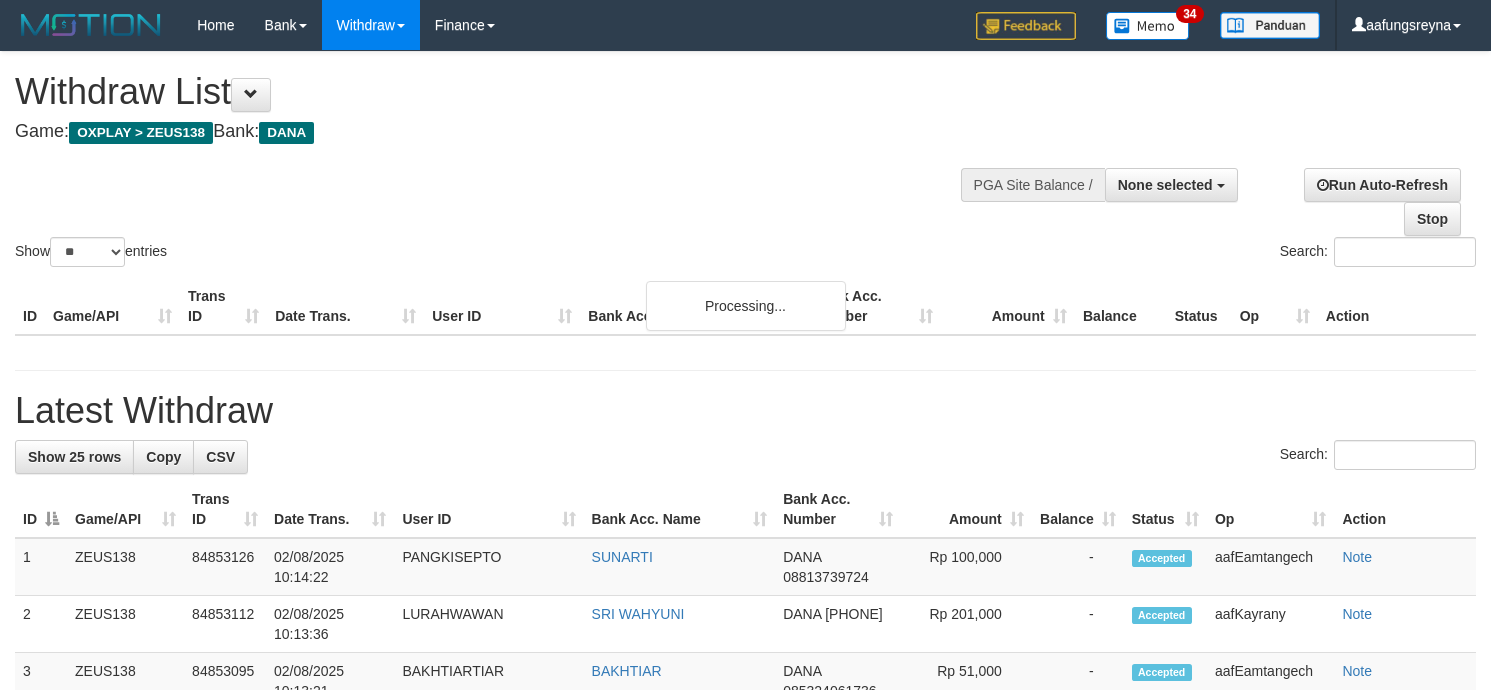 select 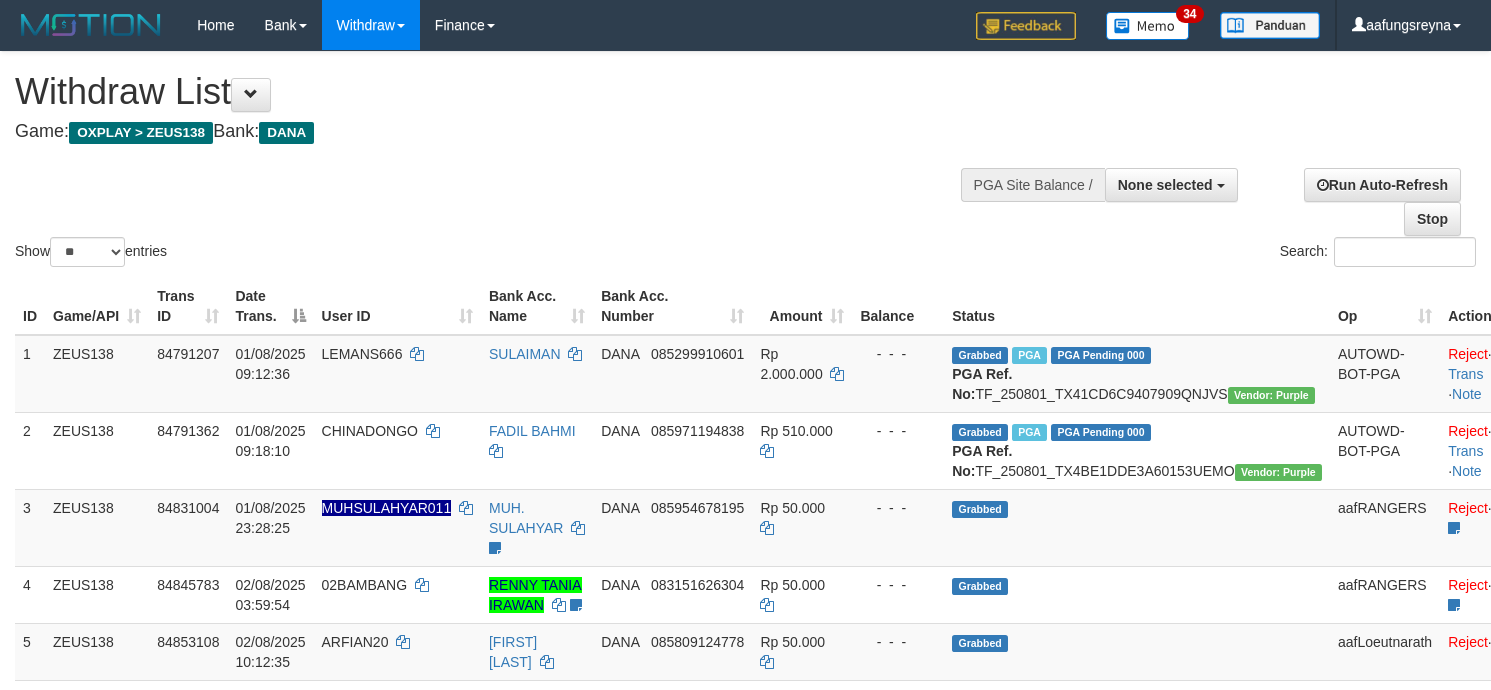 select 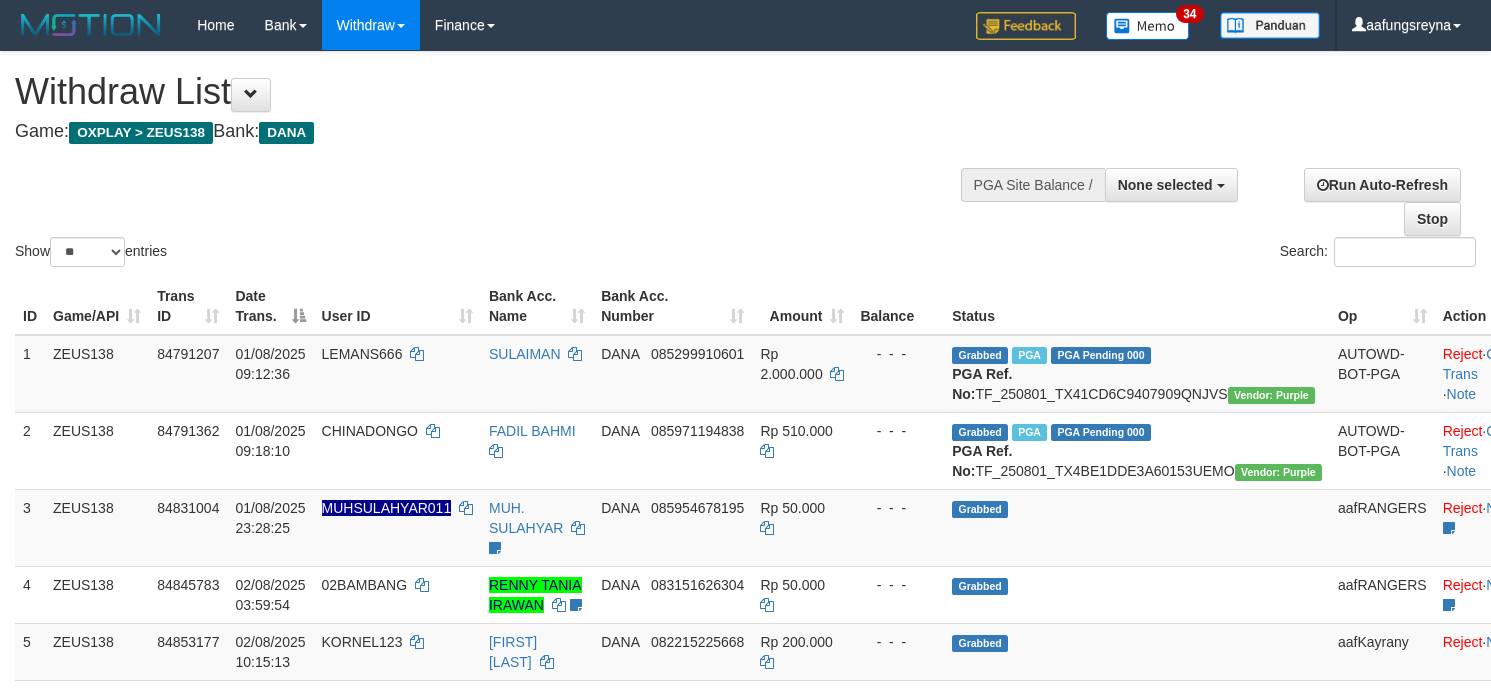 select 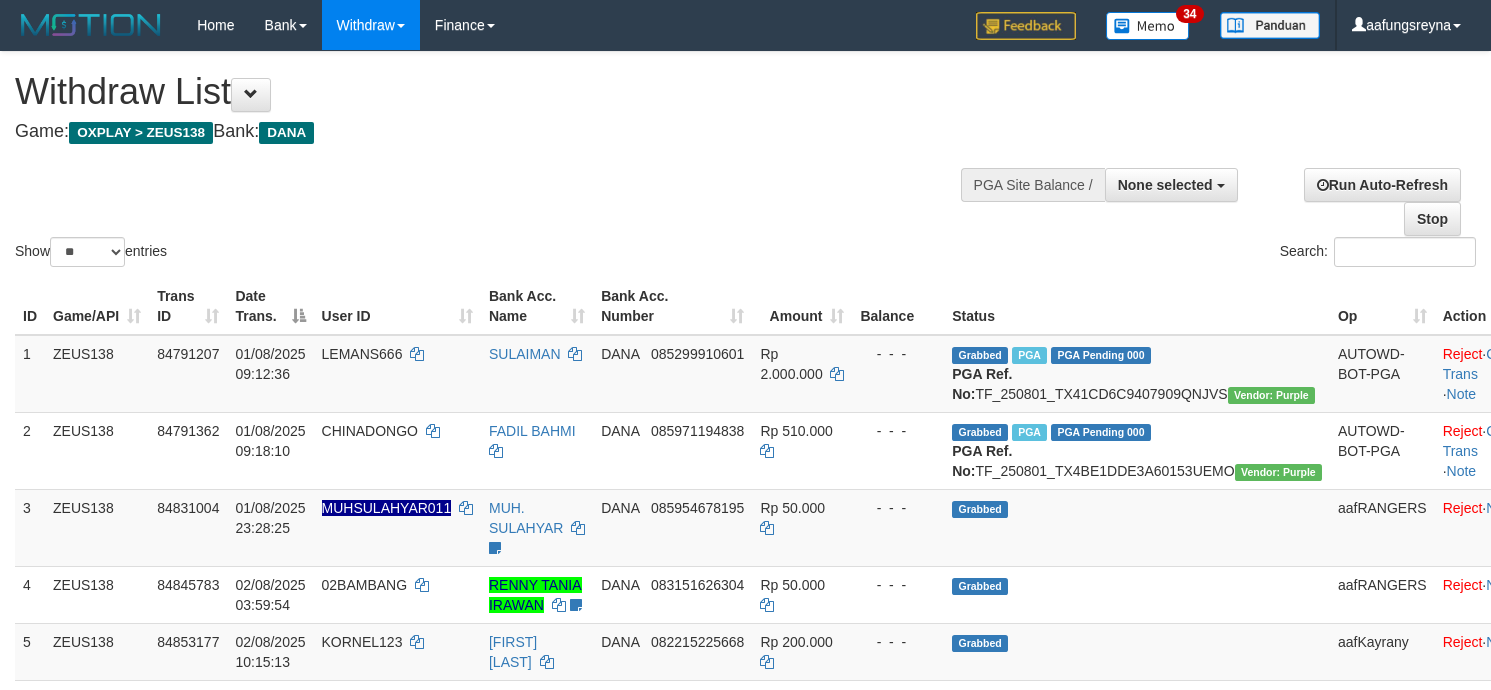 select 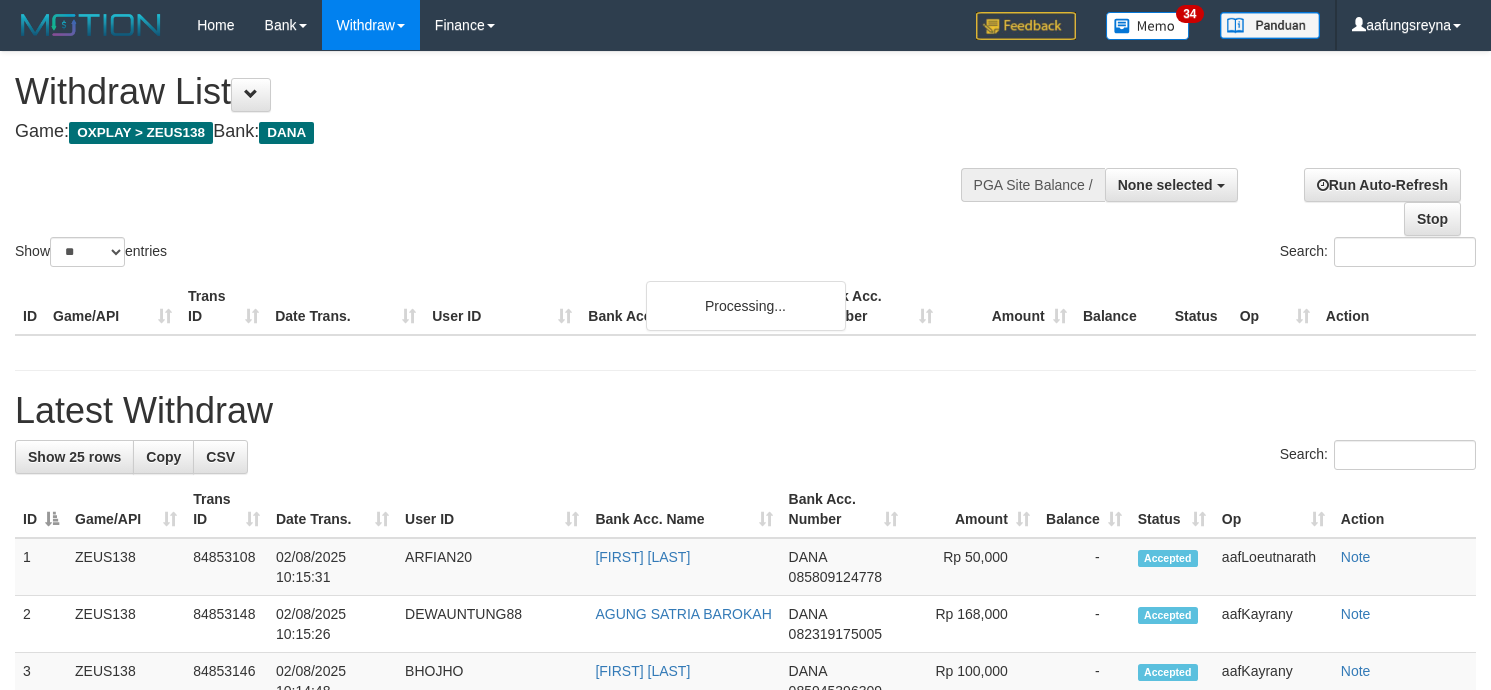 select 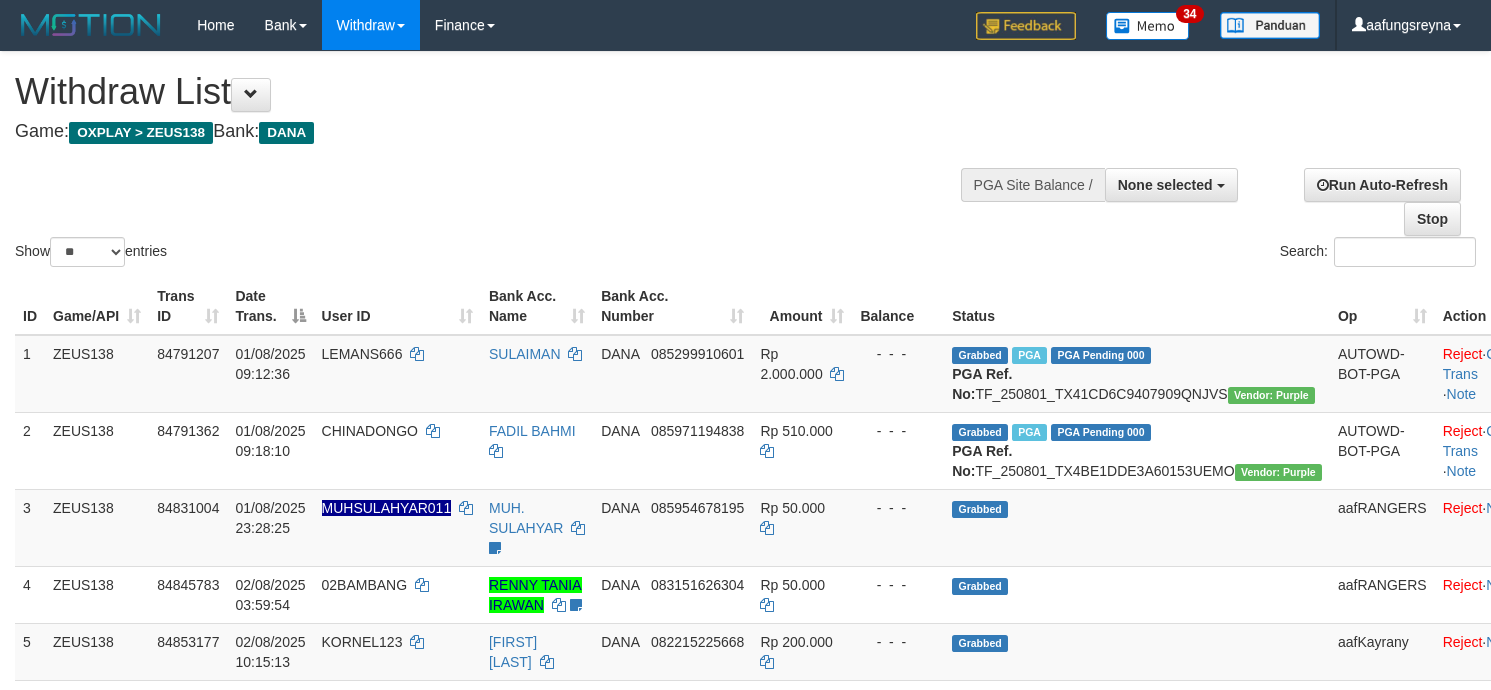 select 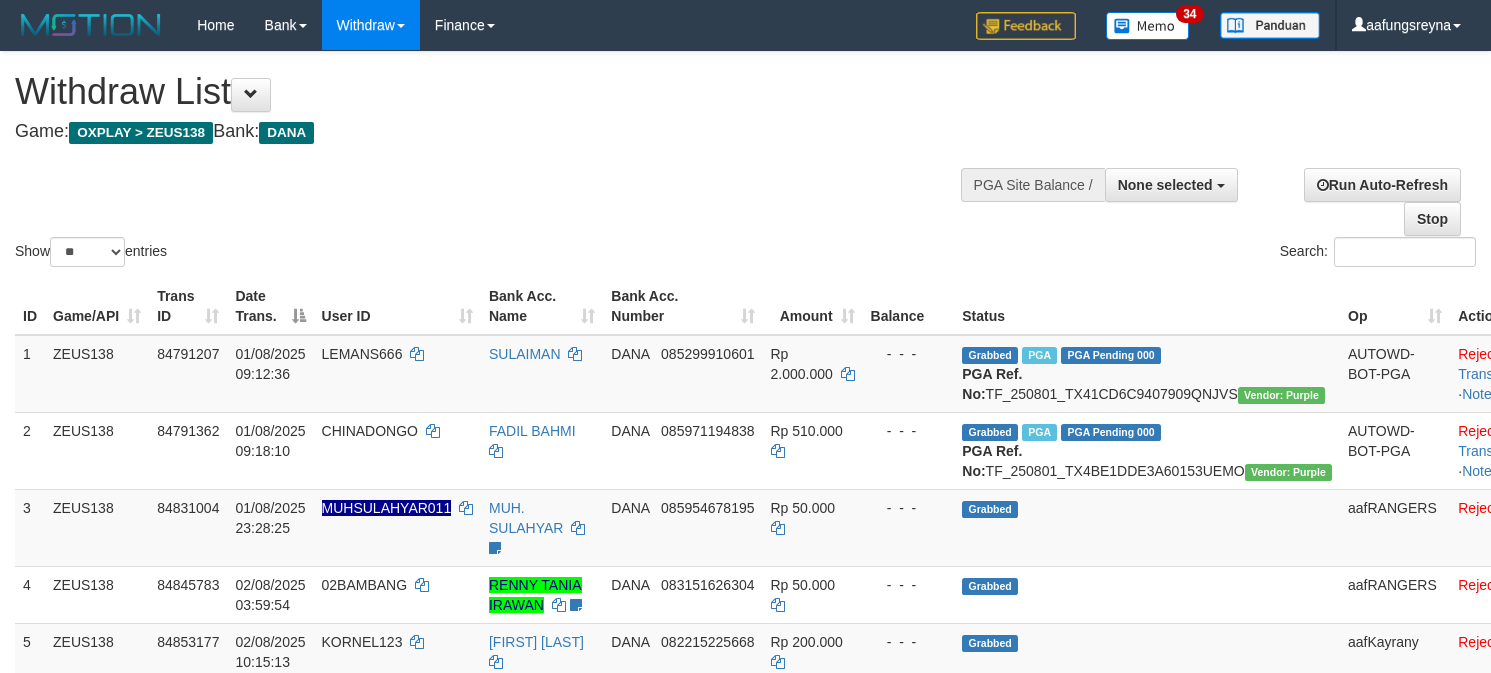 select 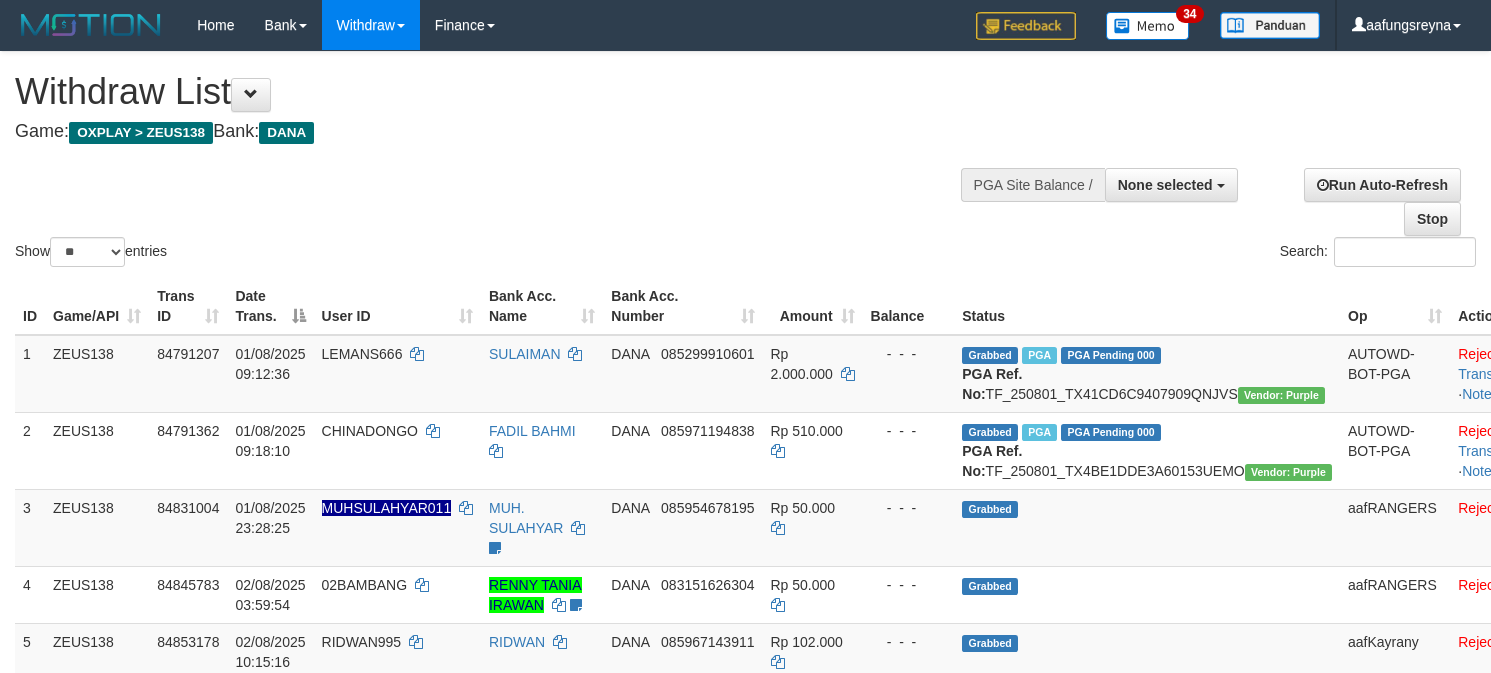 select 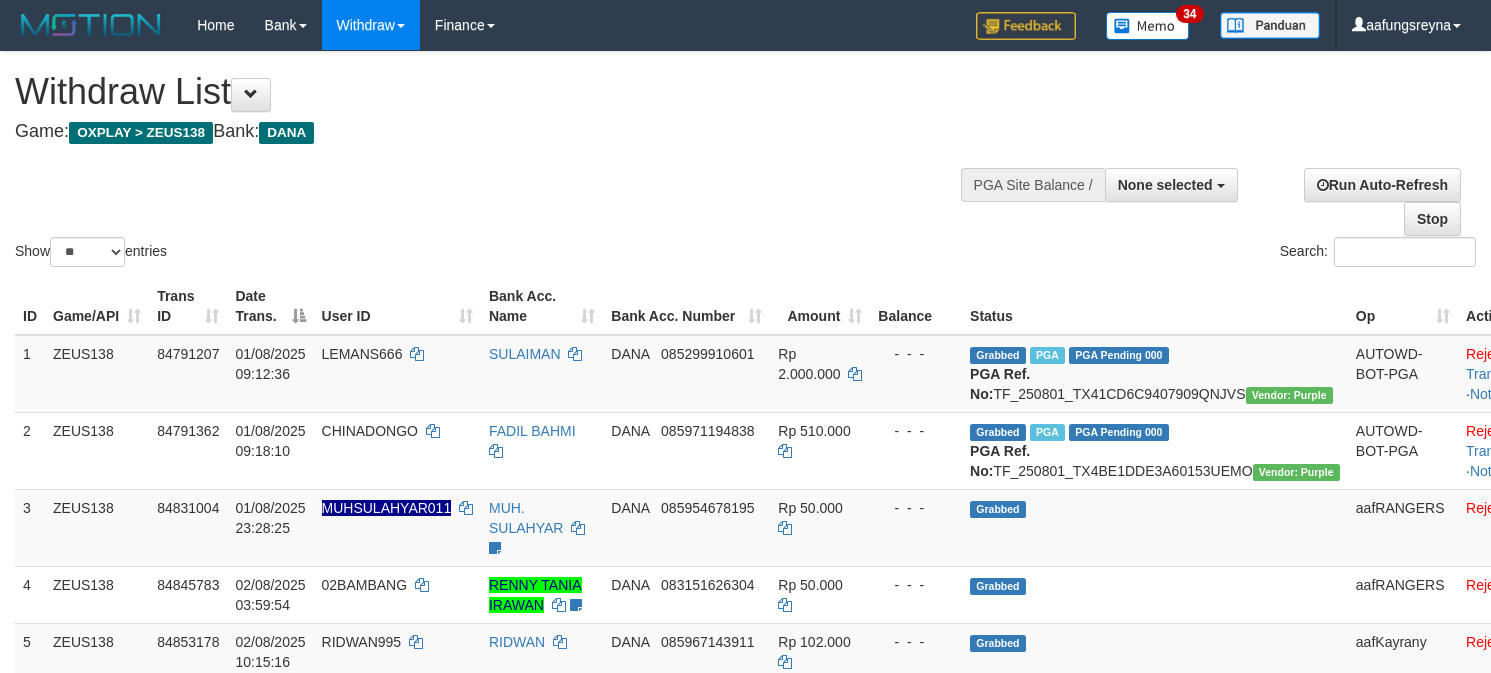 select 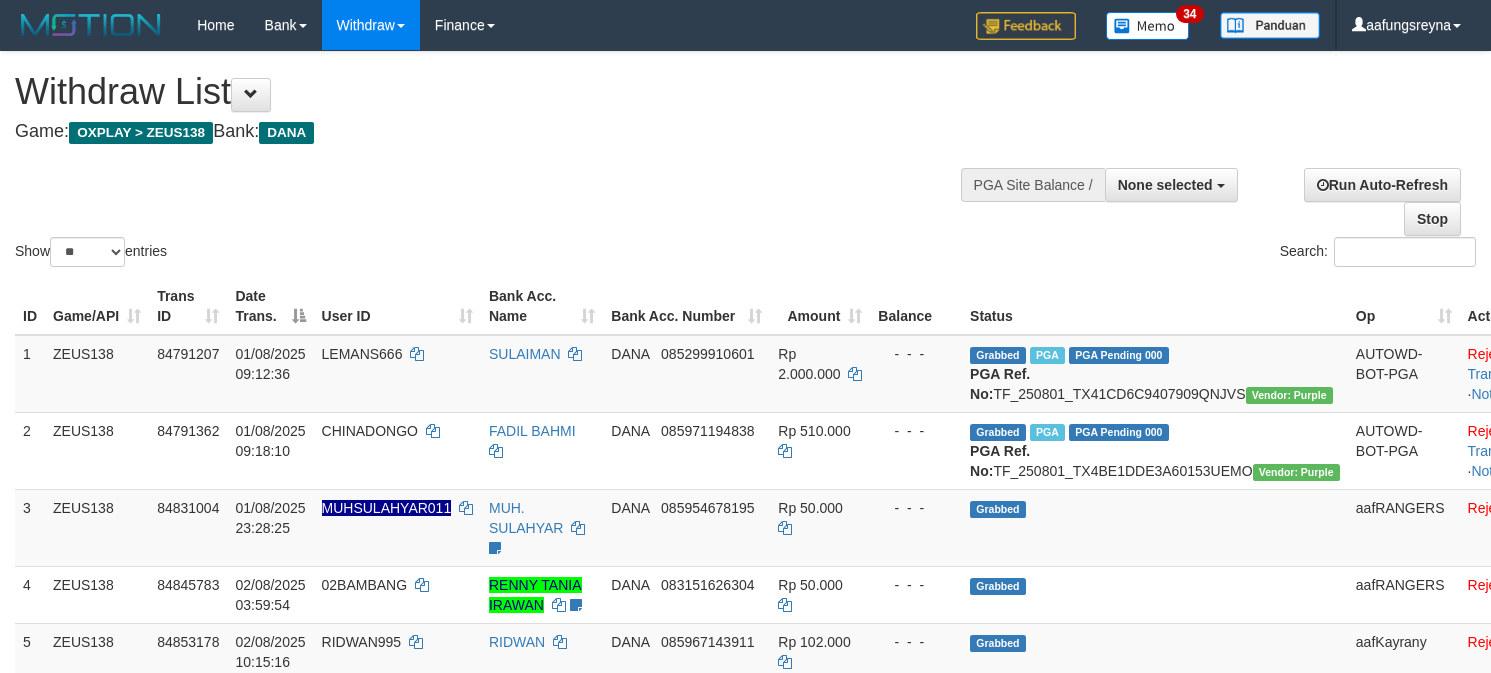 select 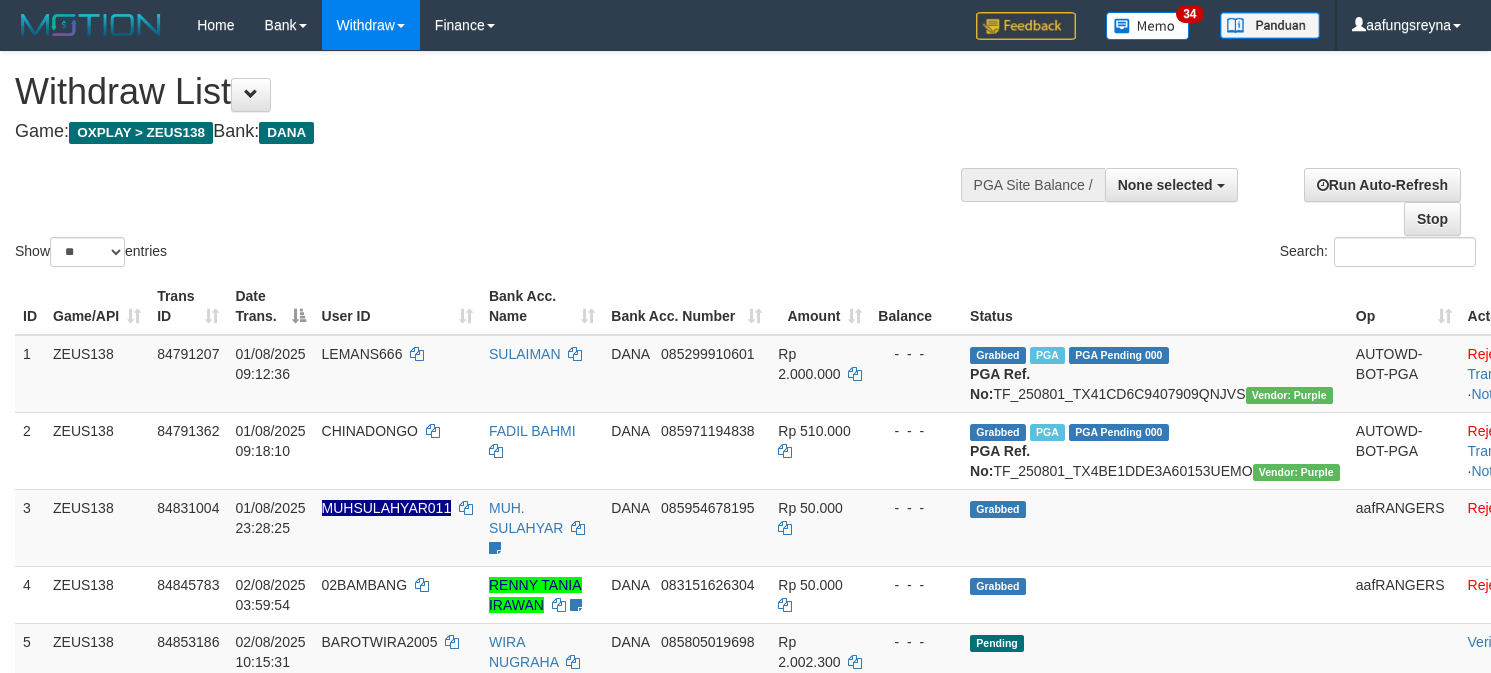 select 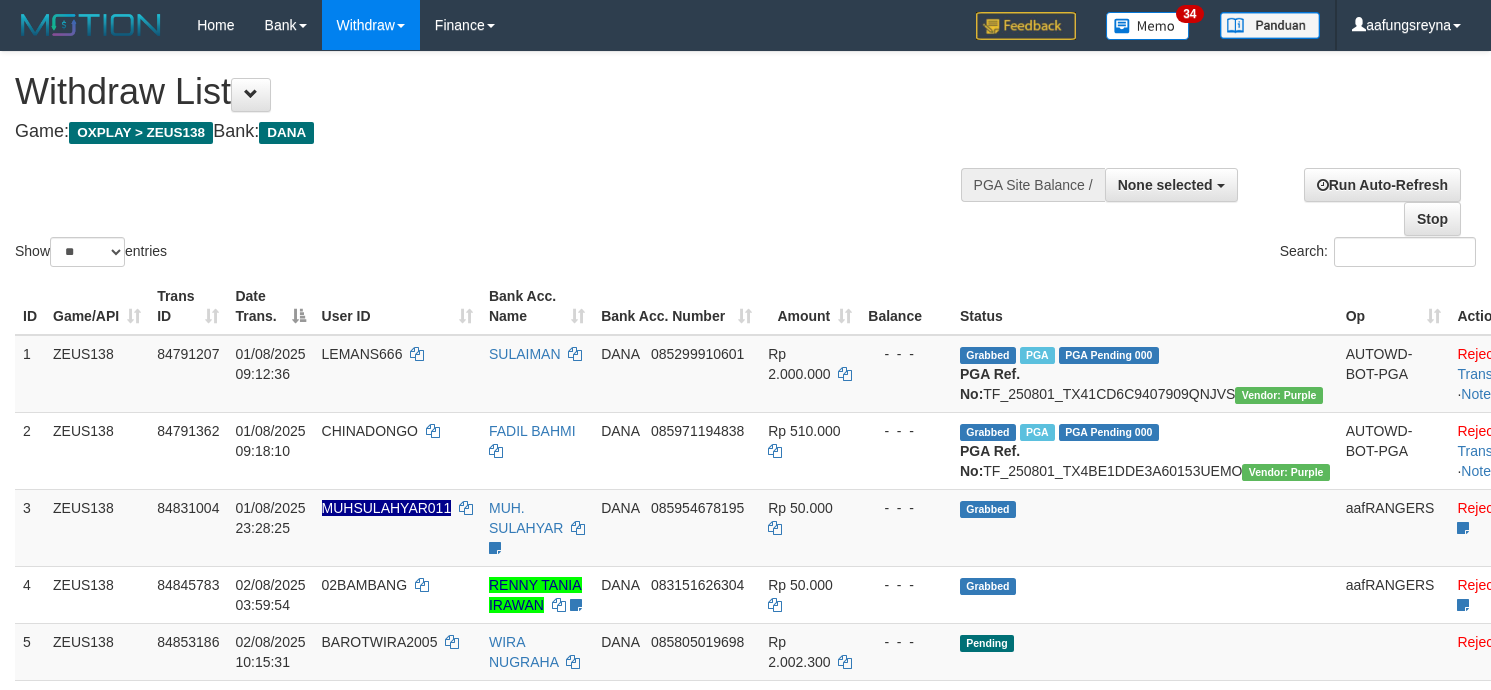 select 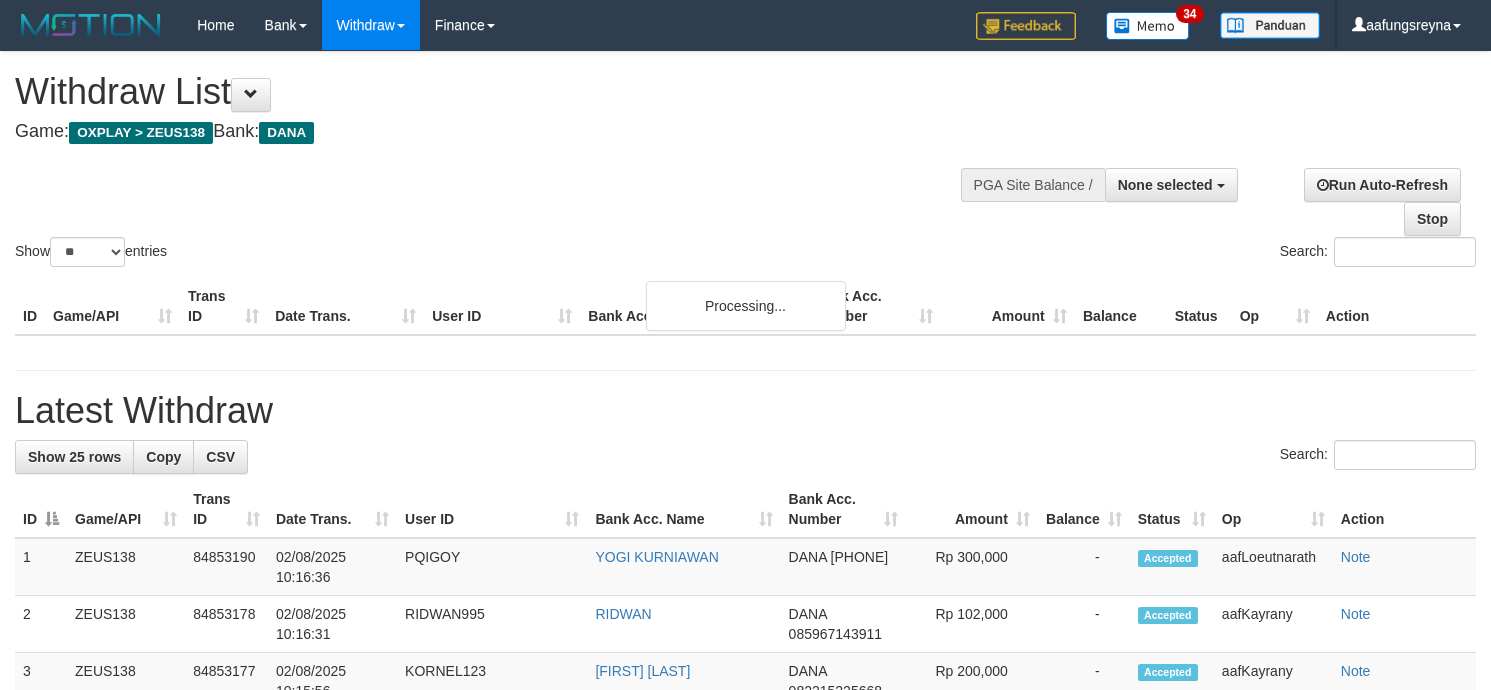 select 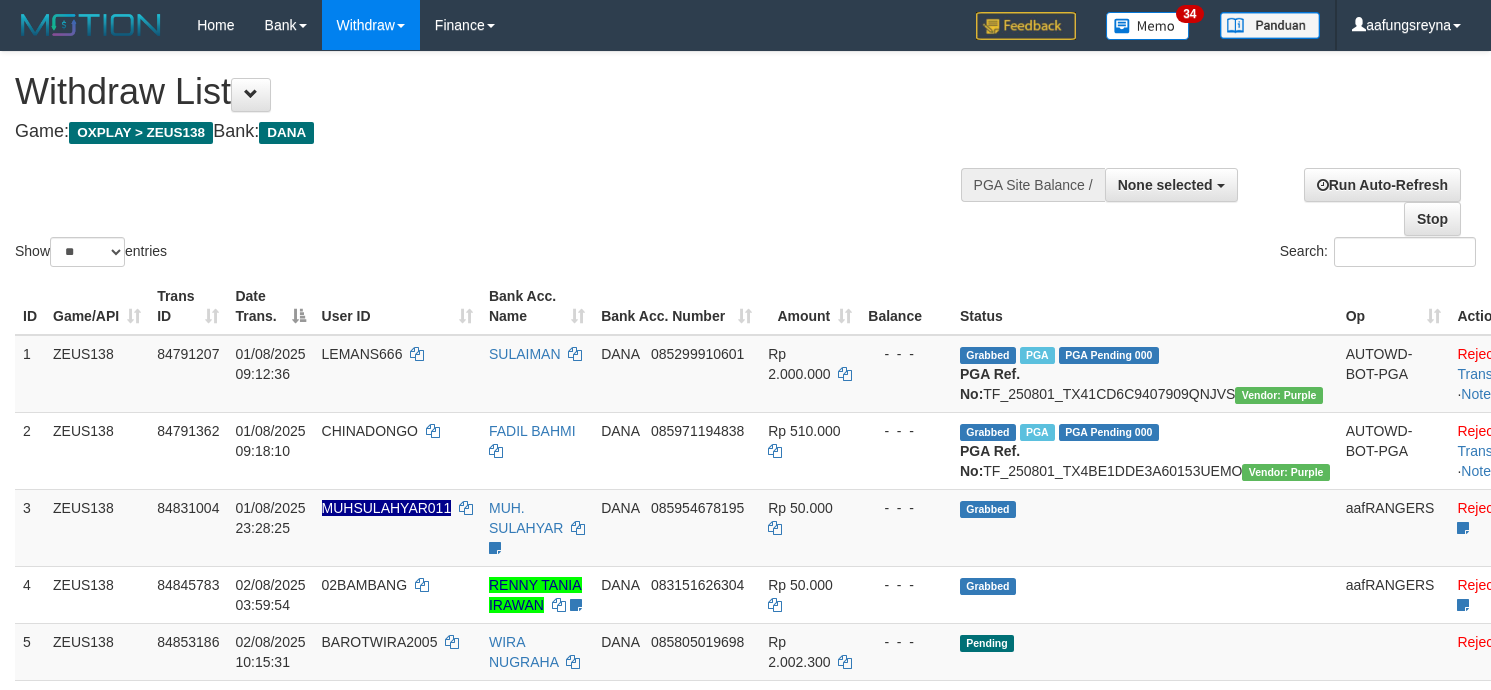 select 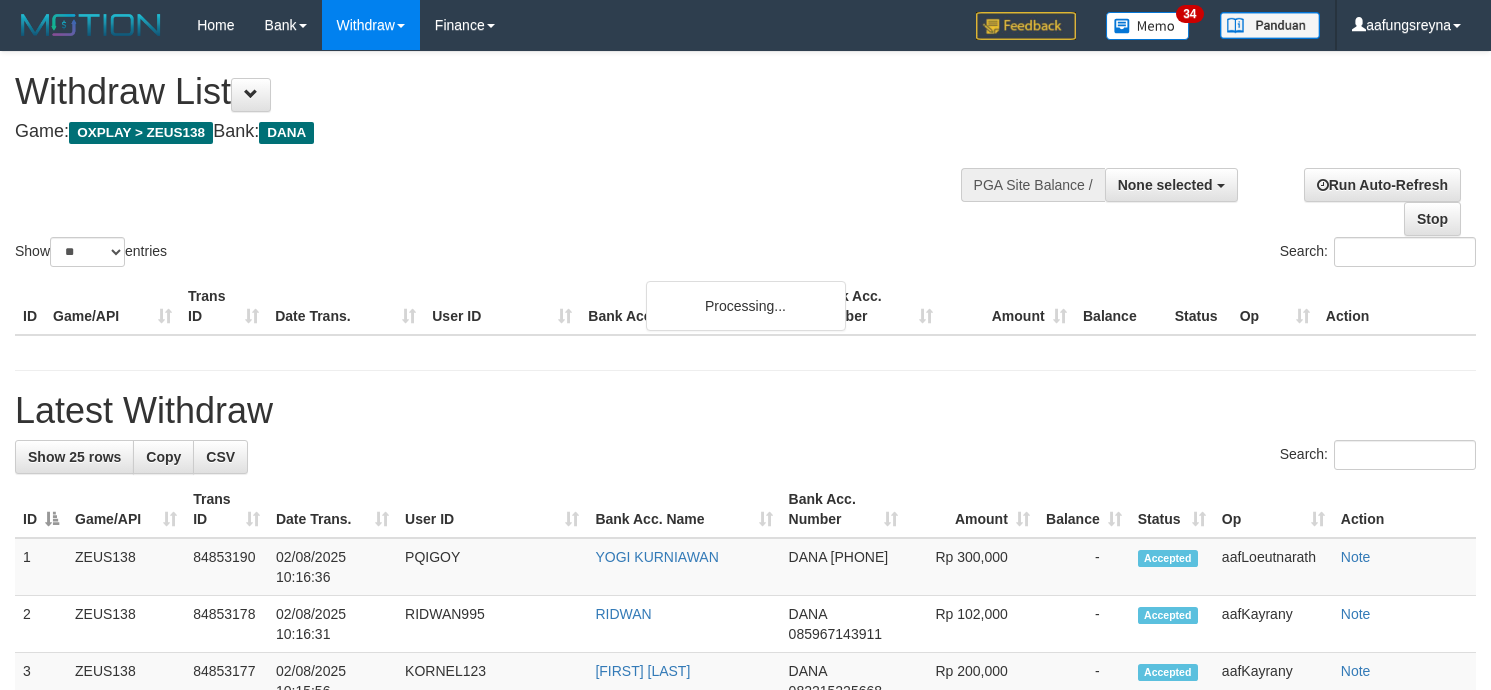 select 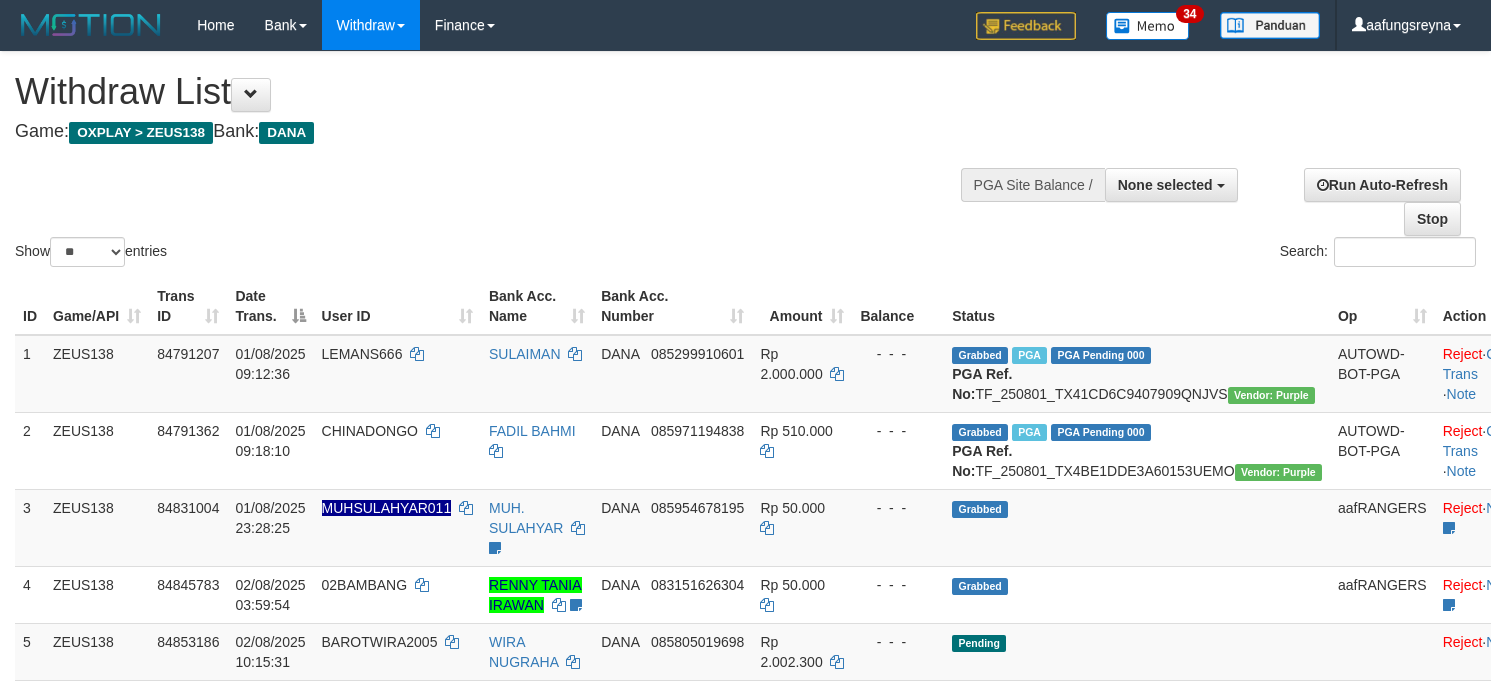 select 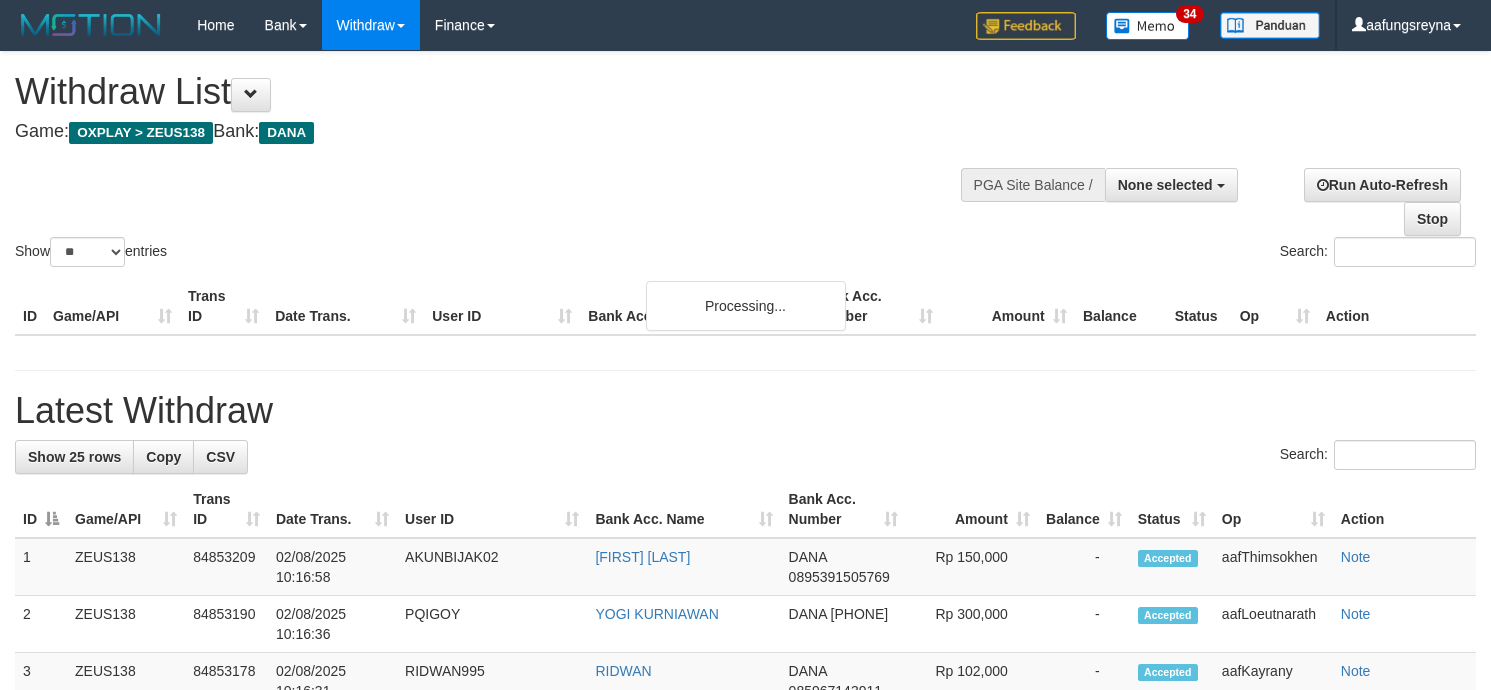 select 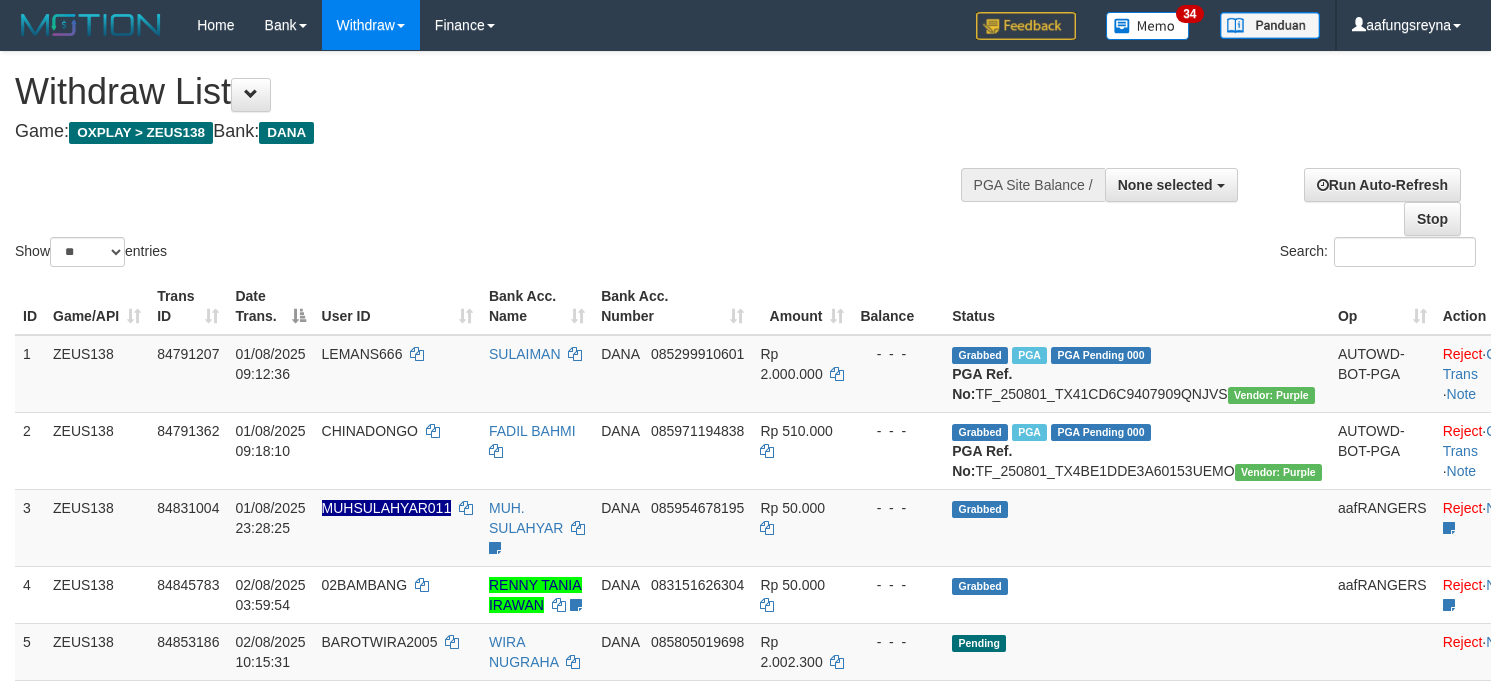 select 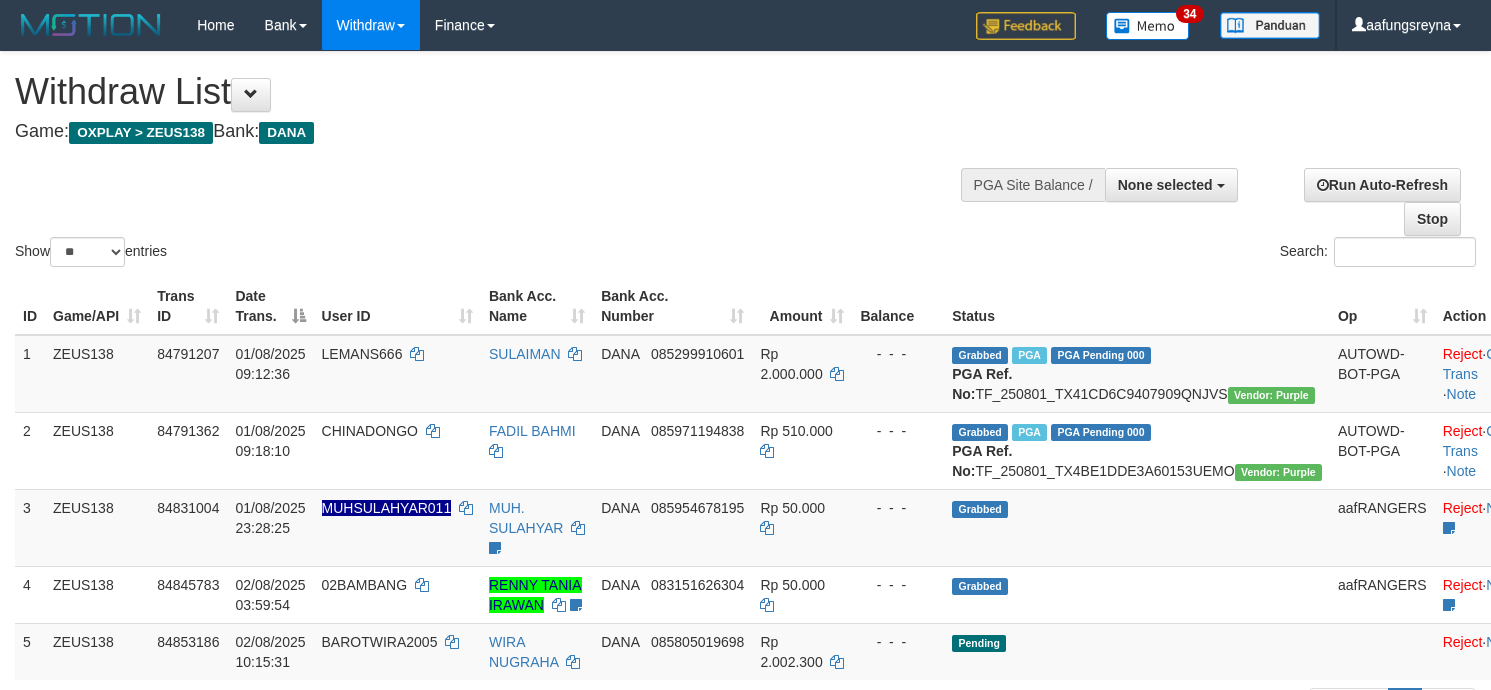 select 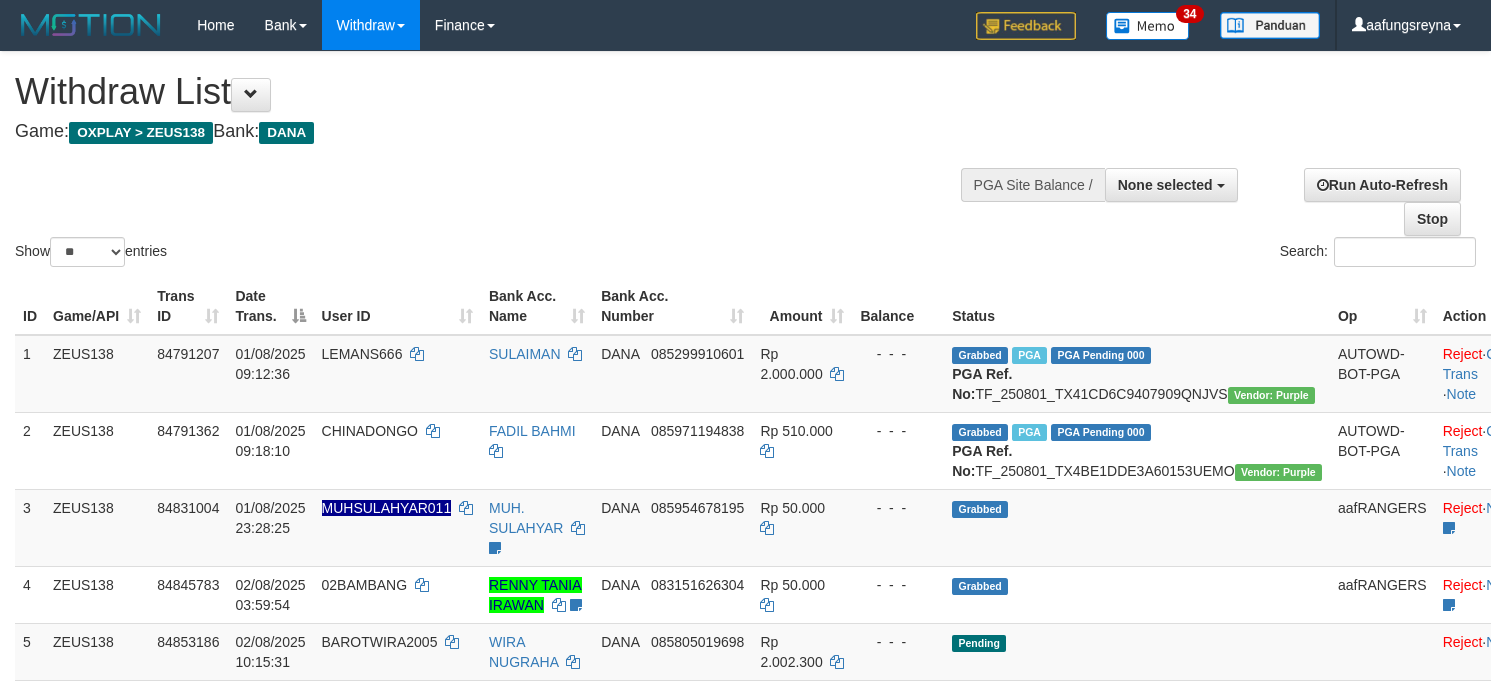 select 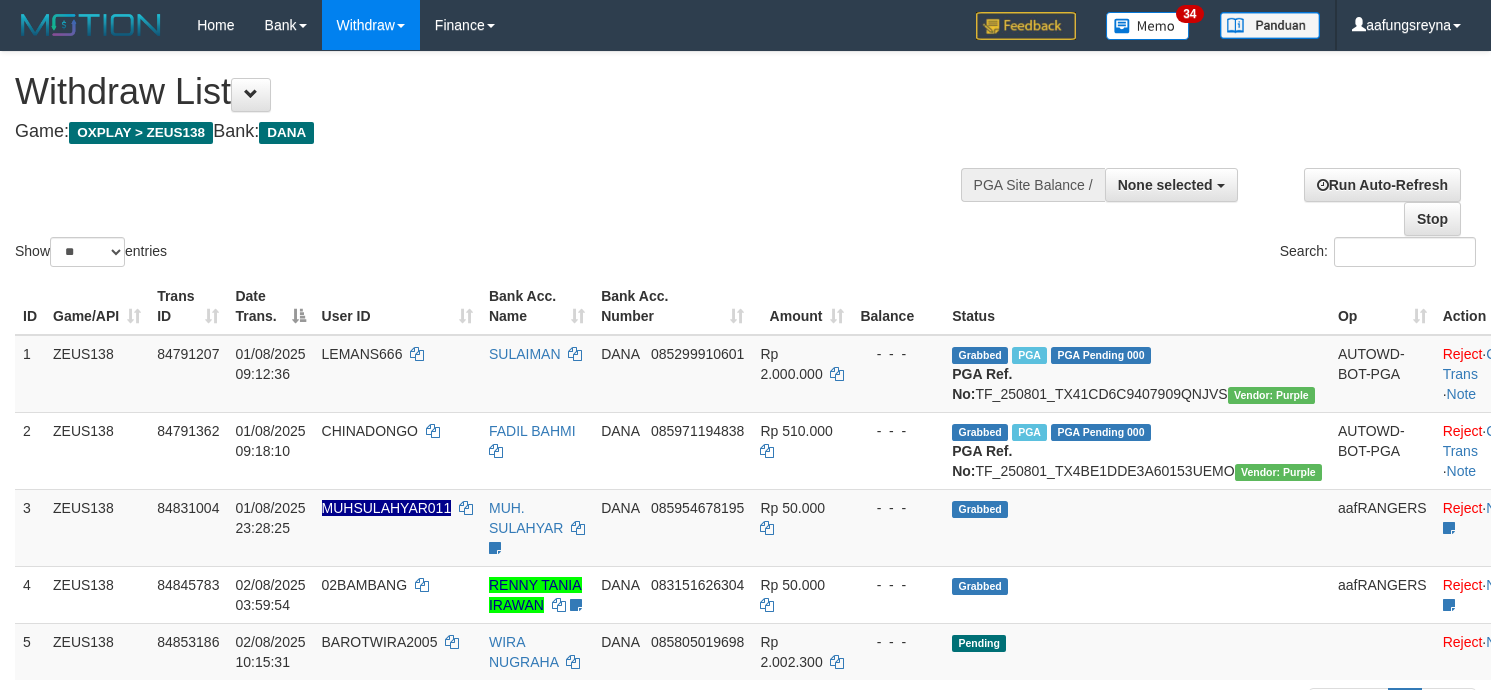 select 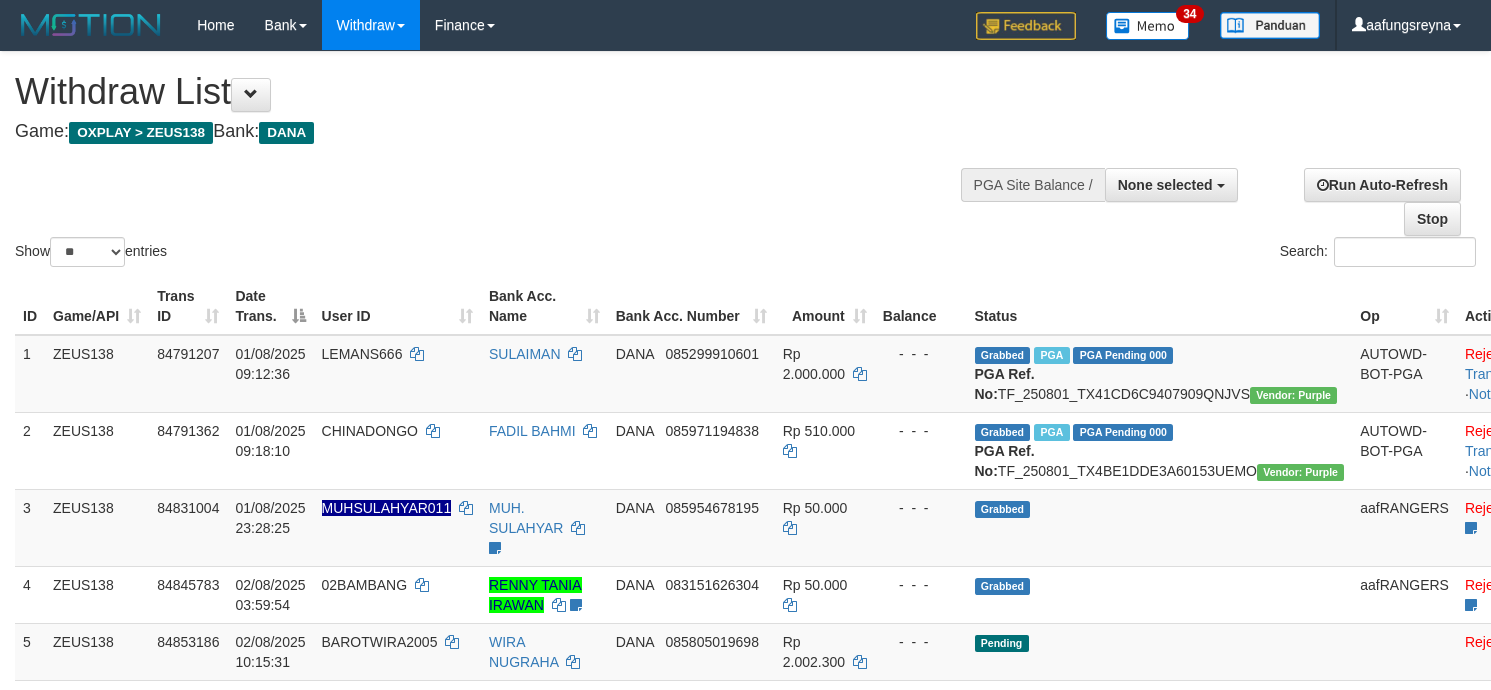 select 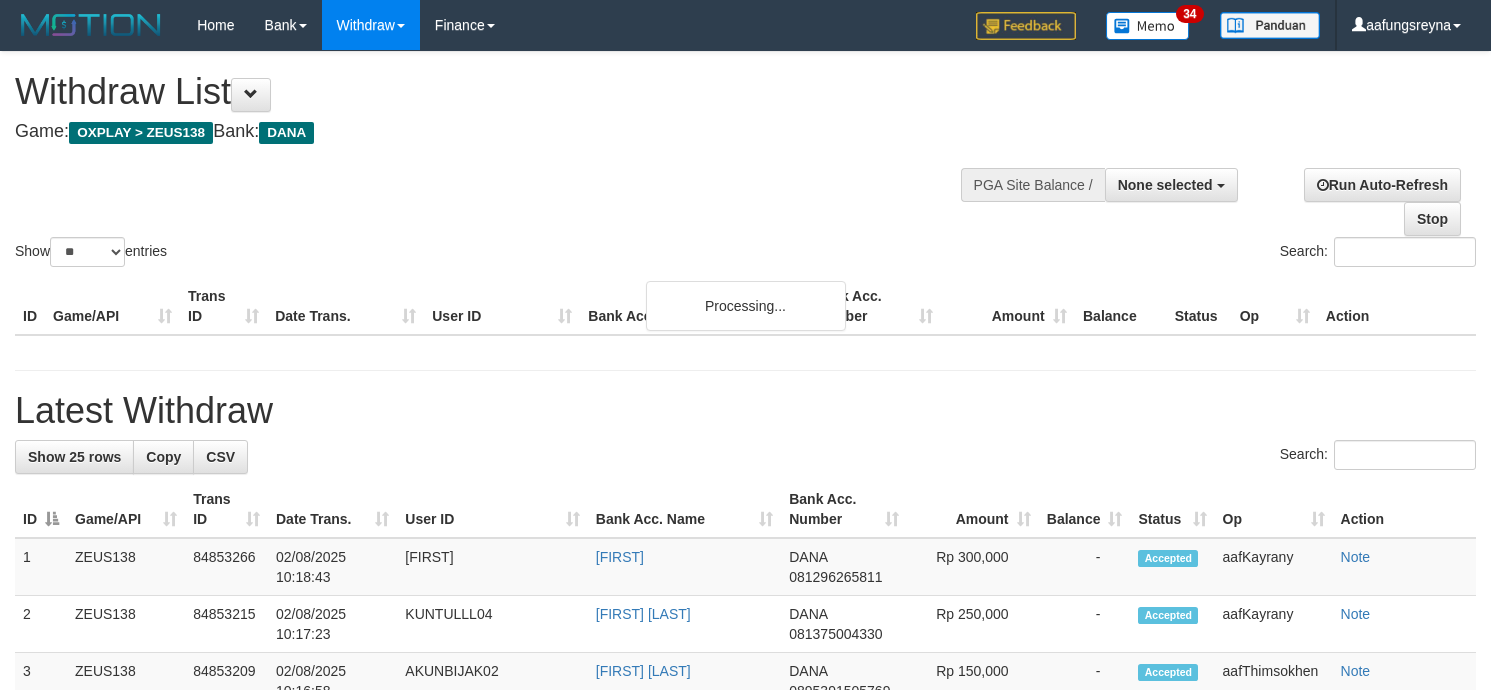 select 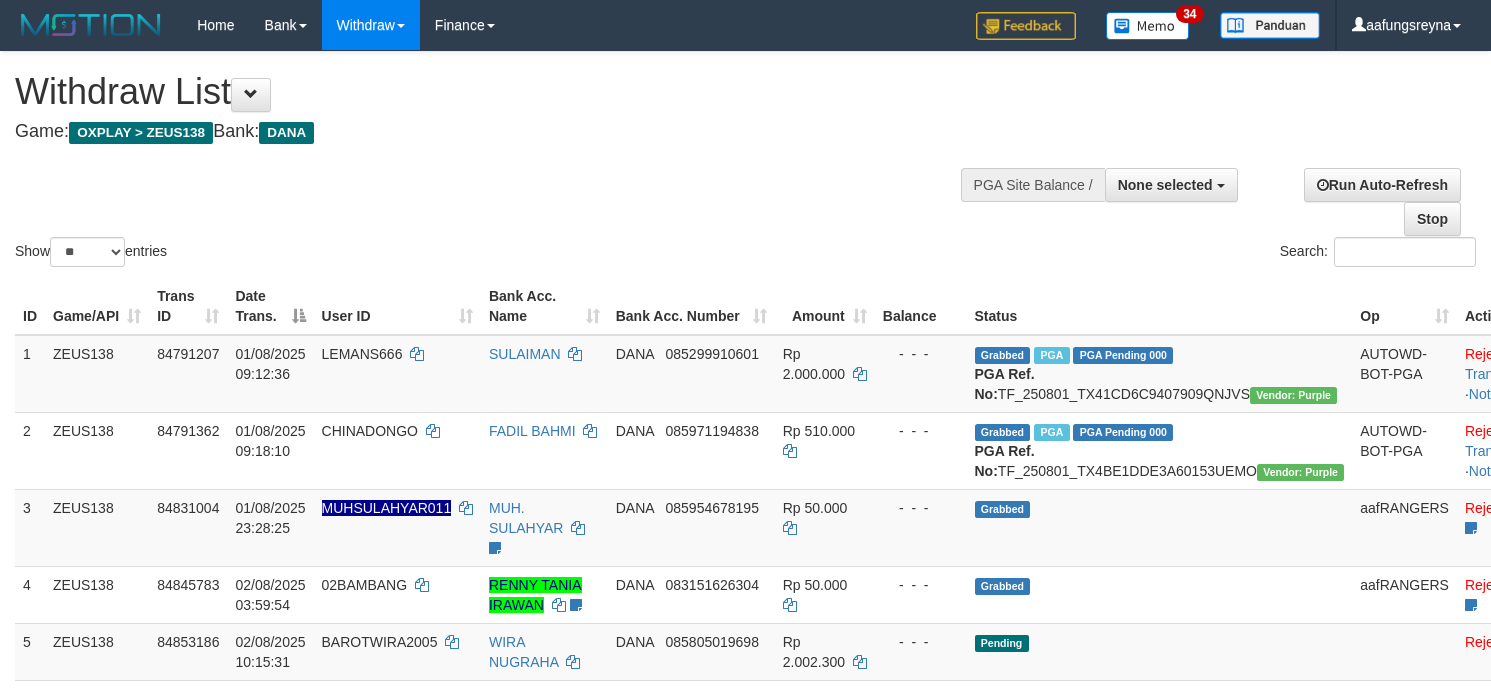 select 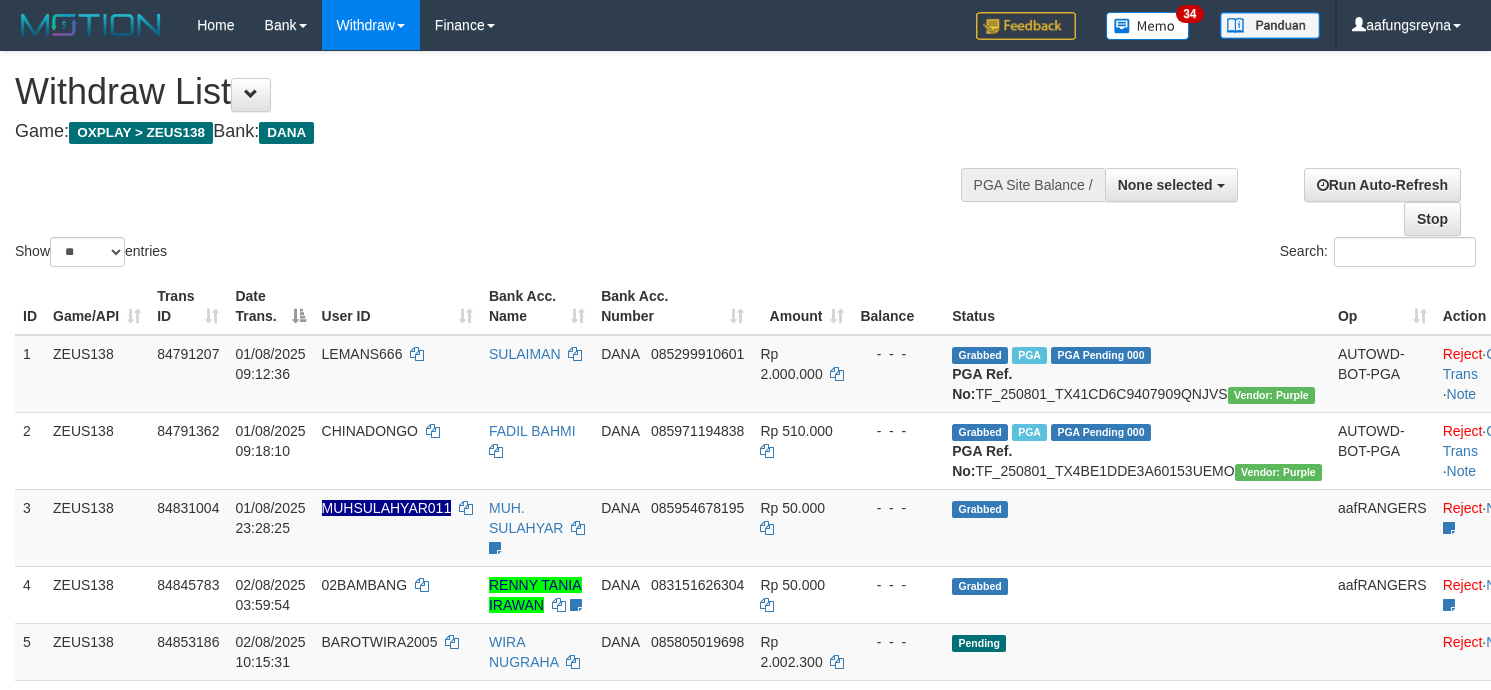select 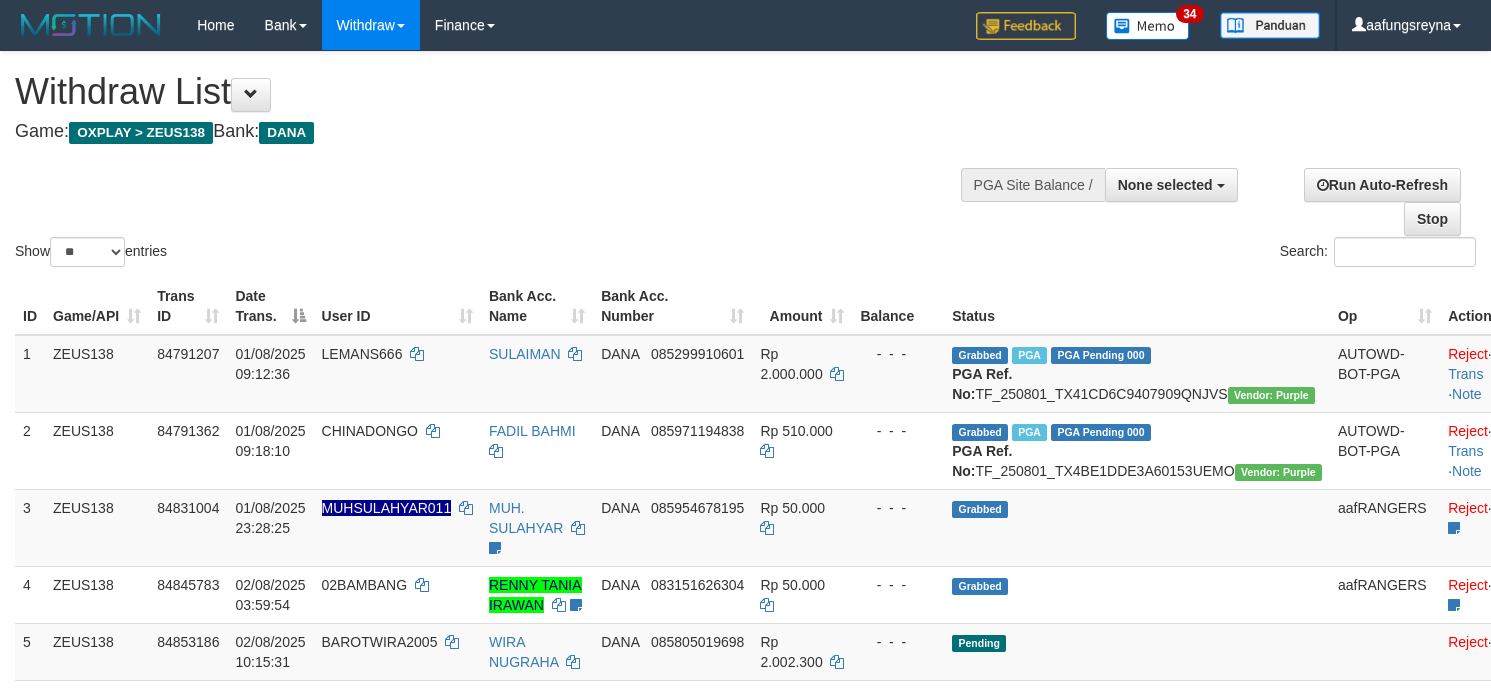 select 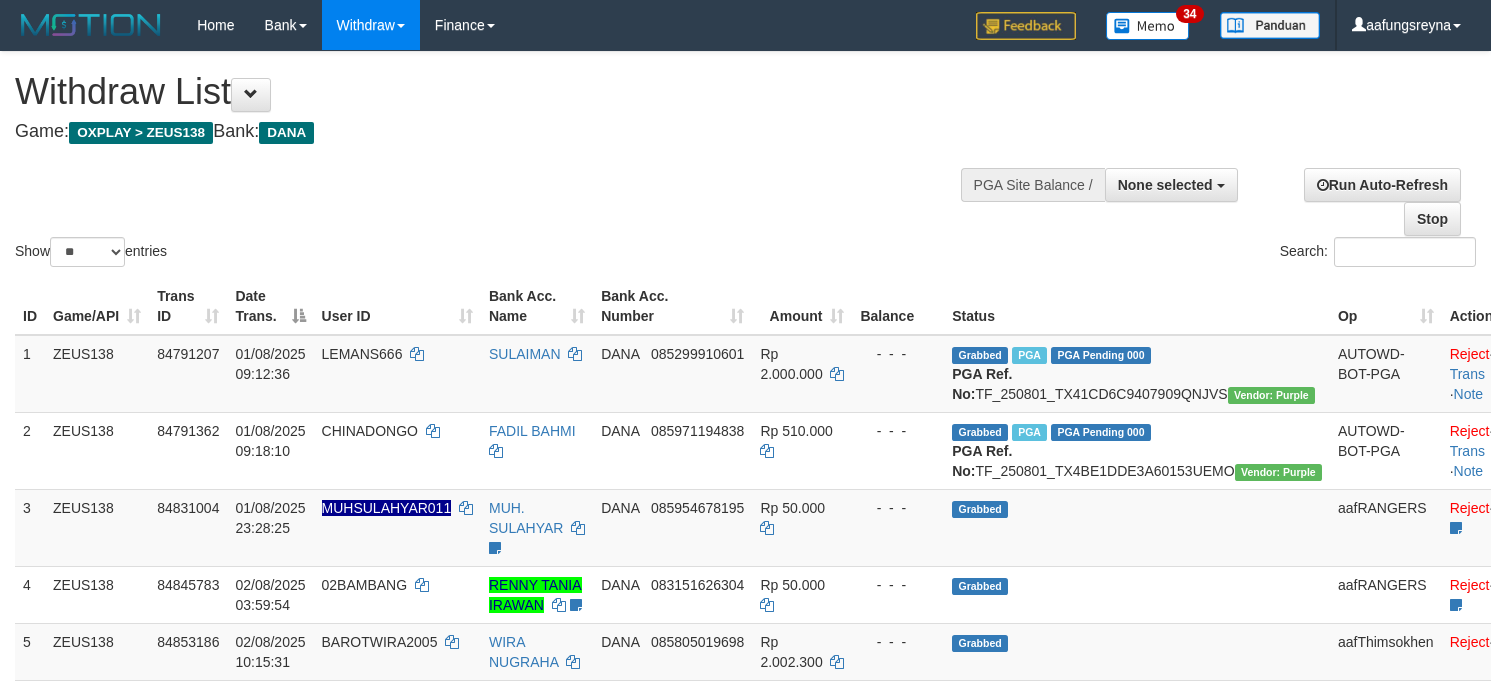 select 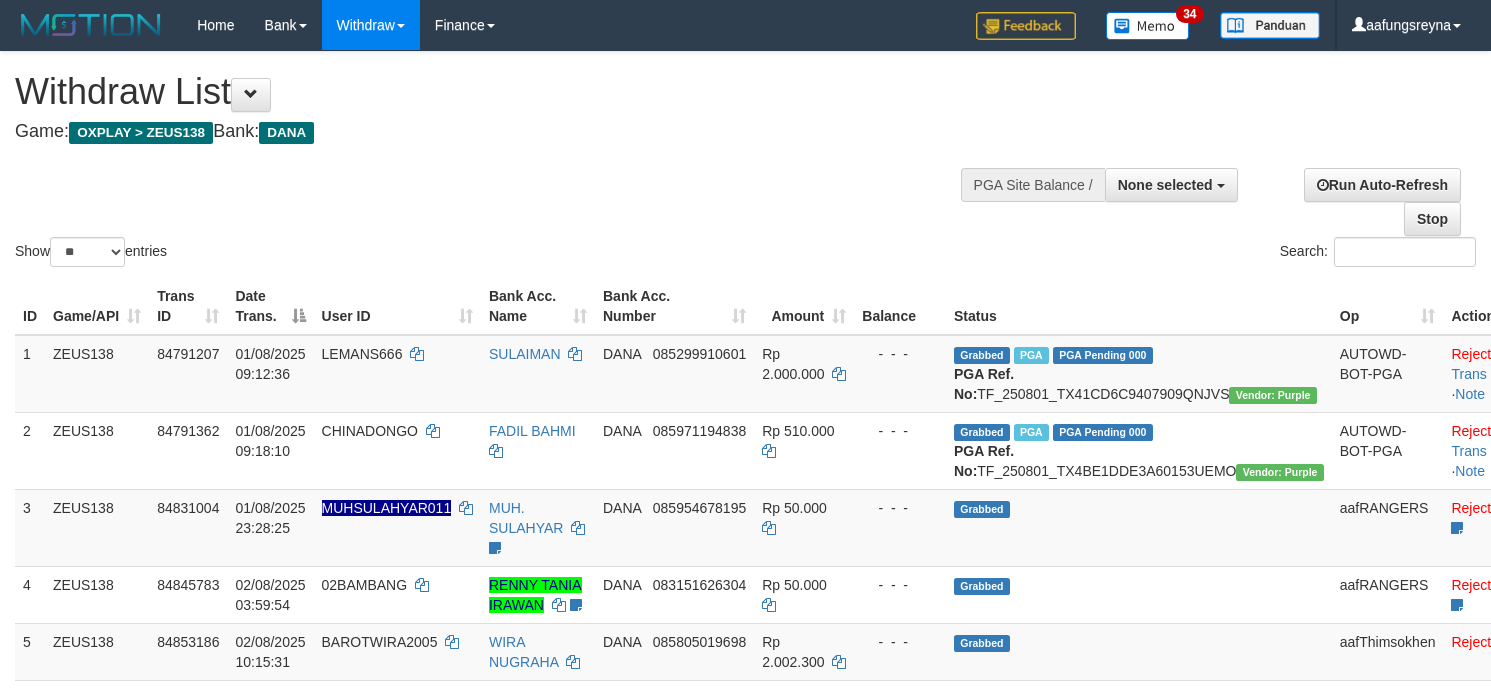 select 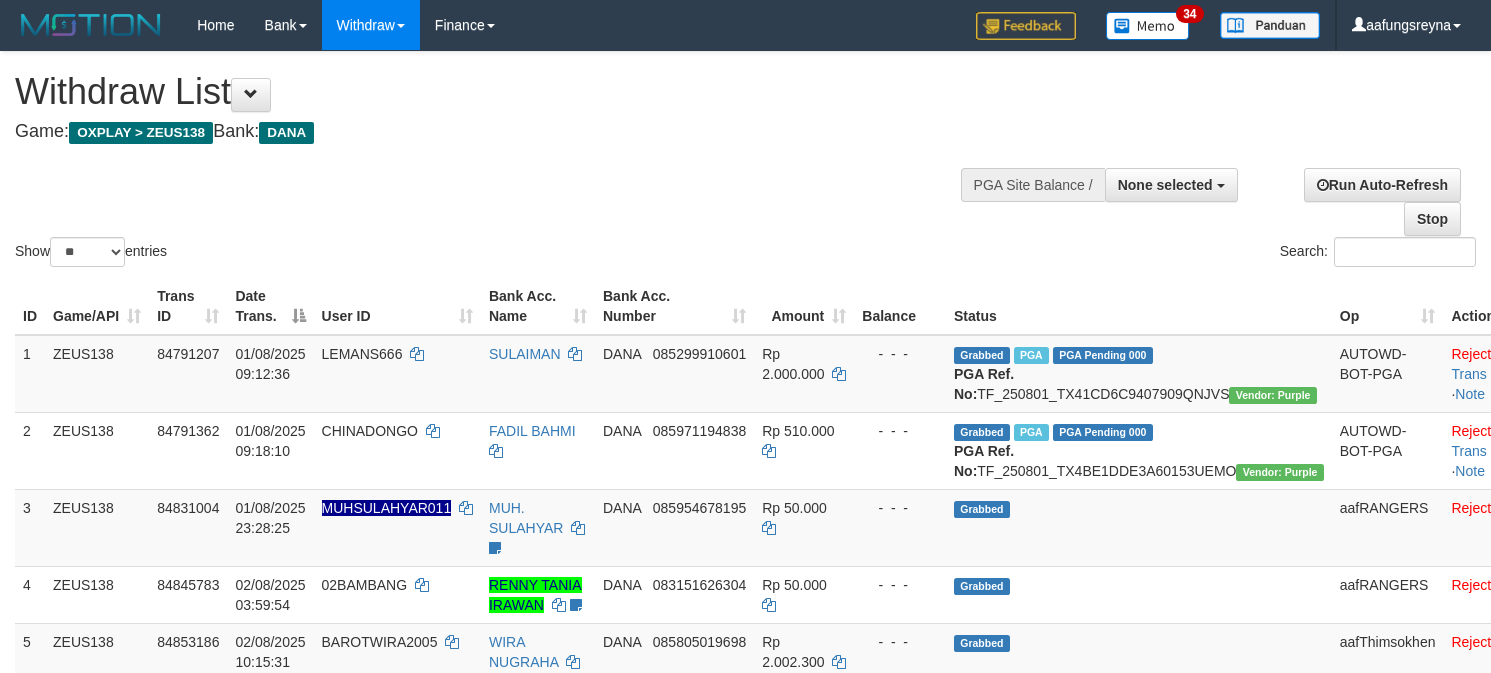 select 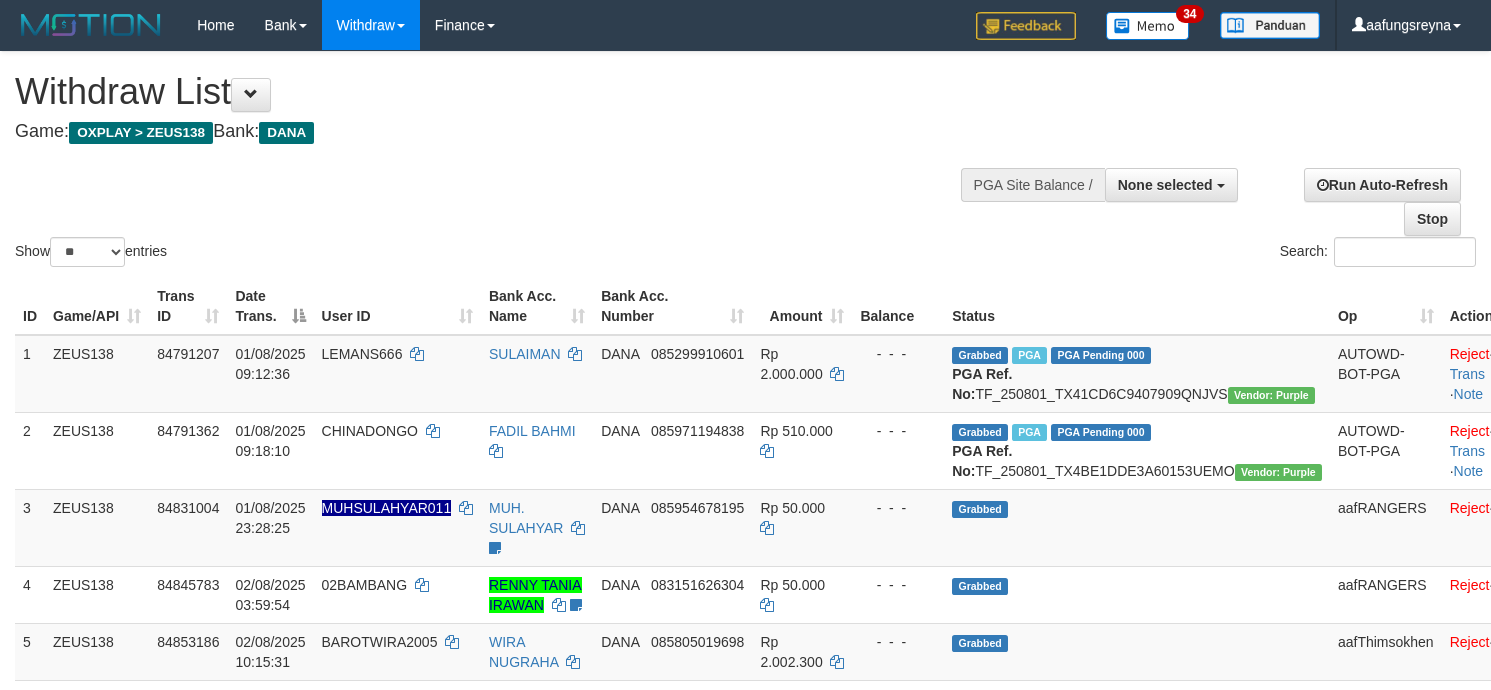 select 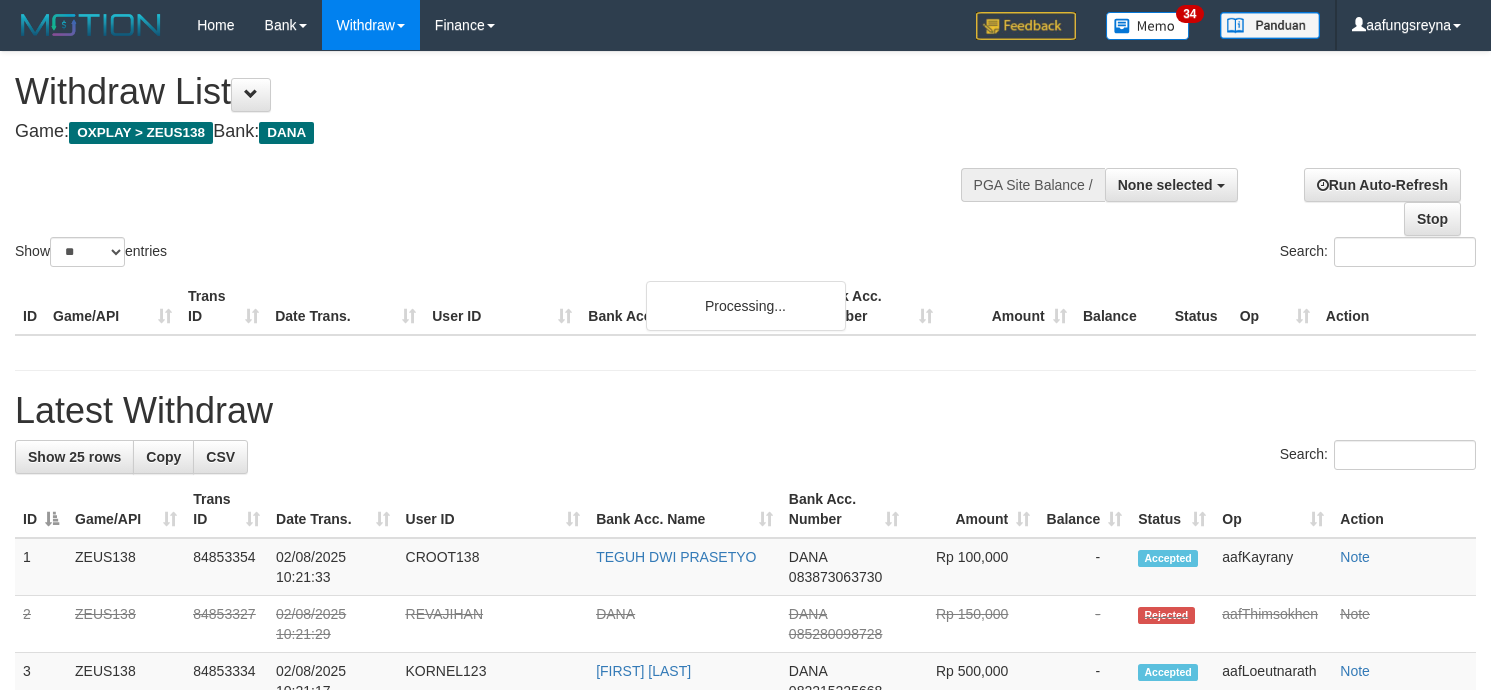 select 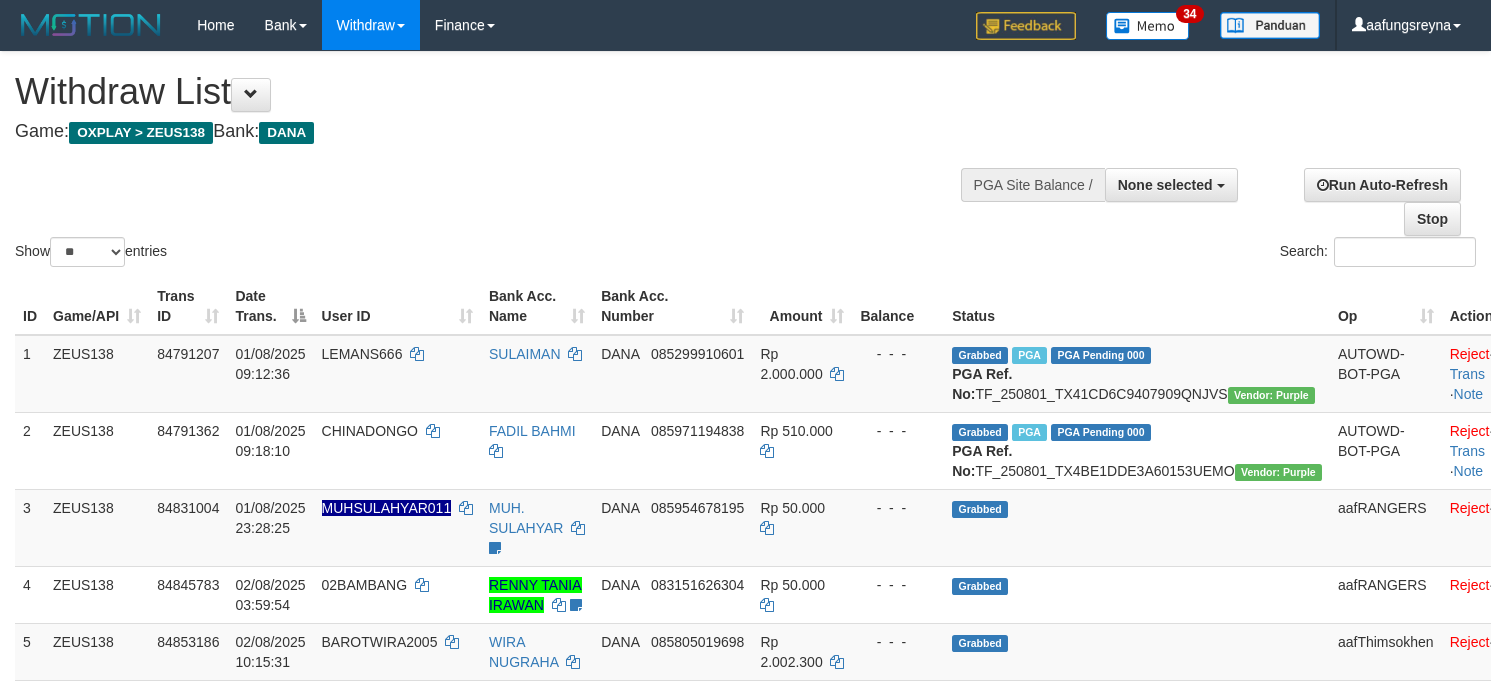 select 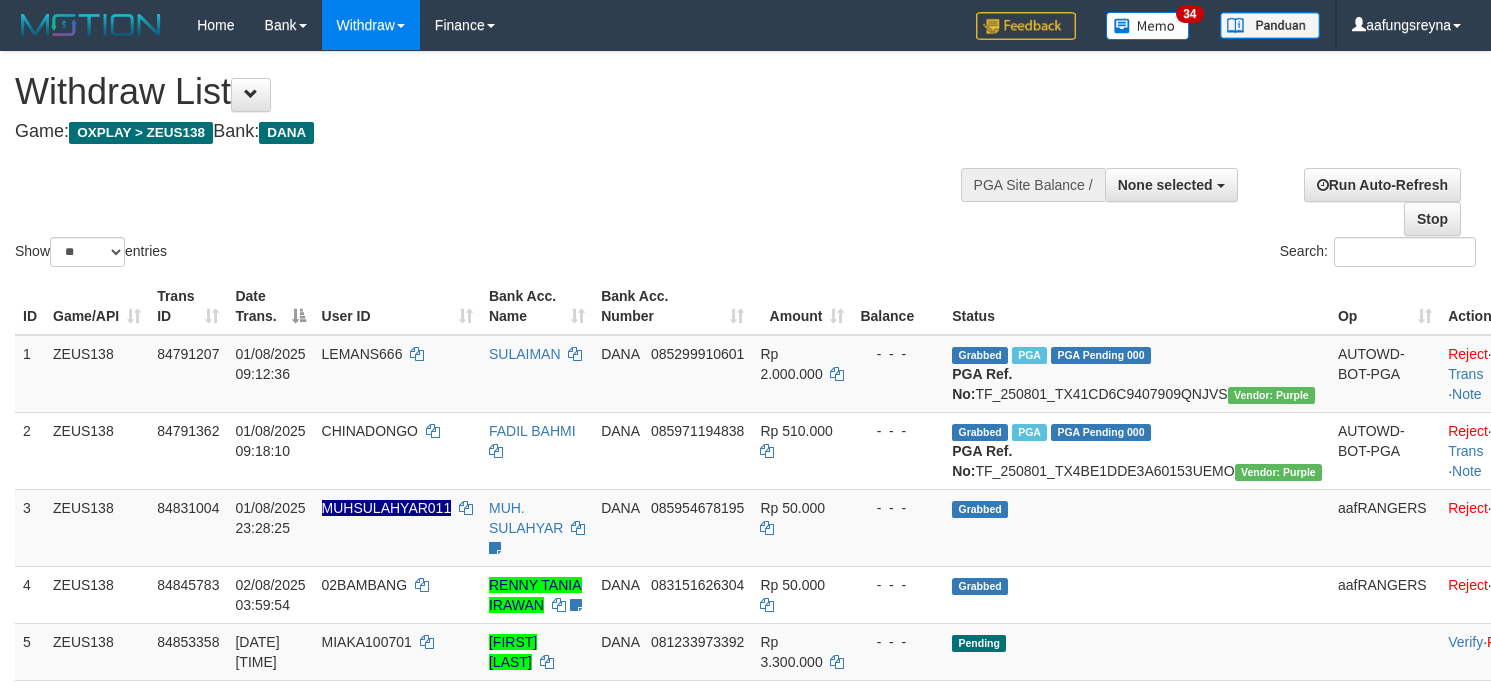 select 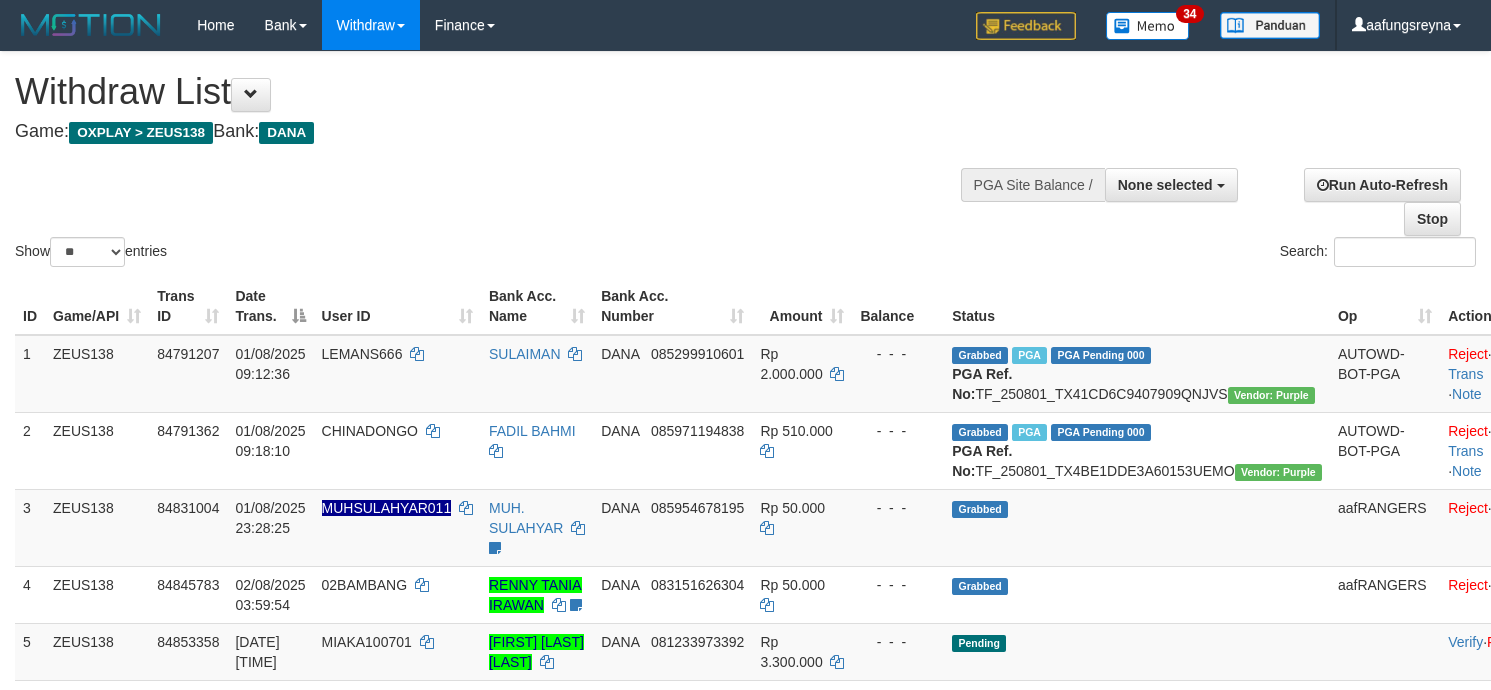 select 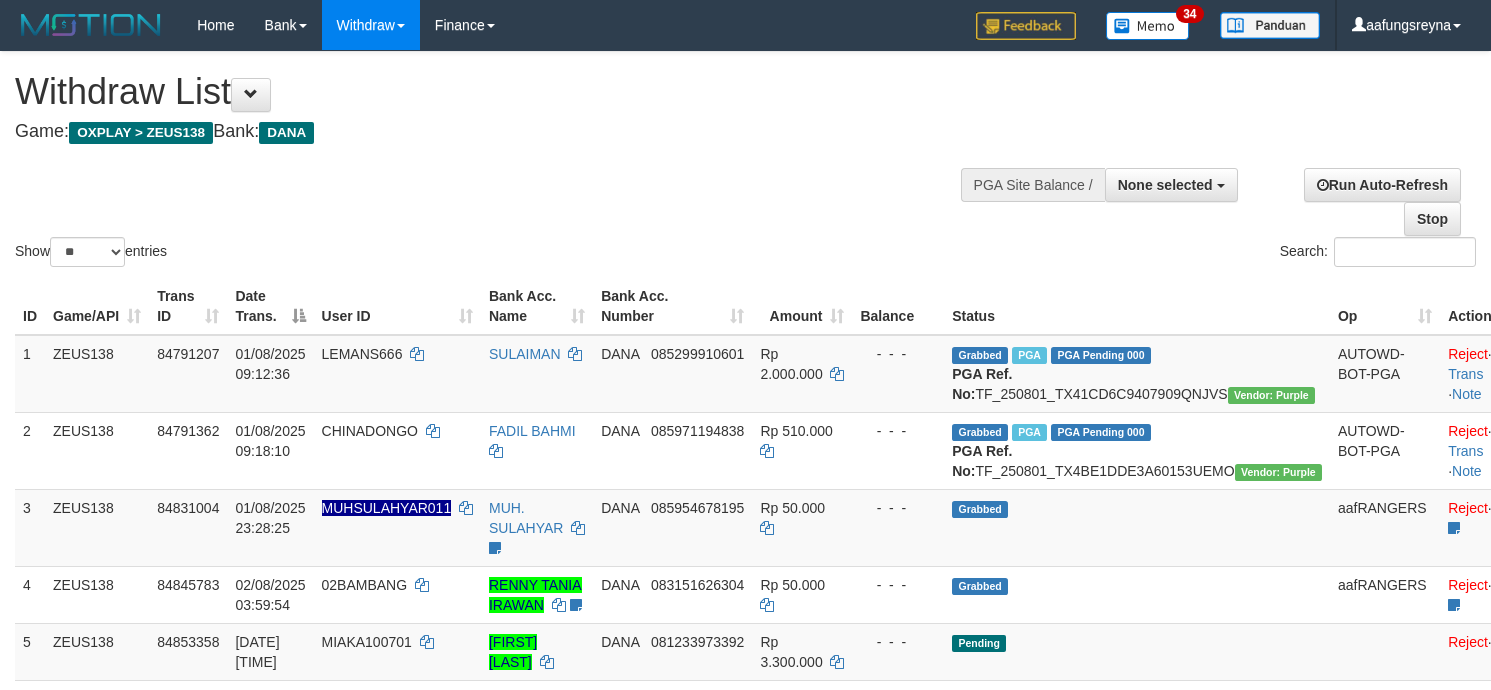 select 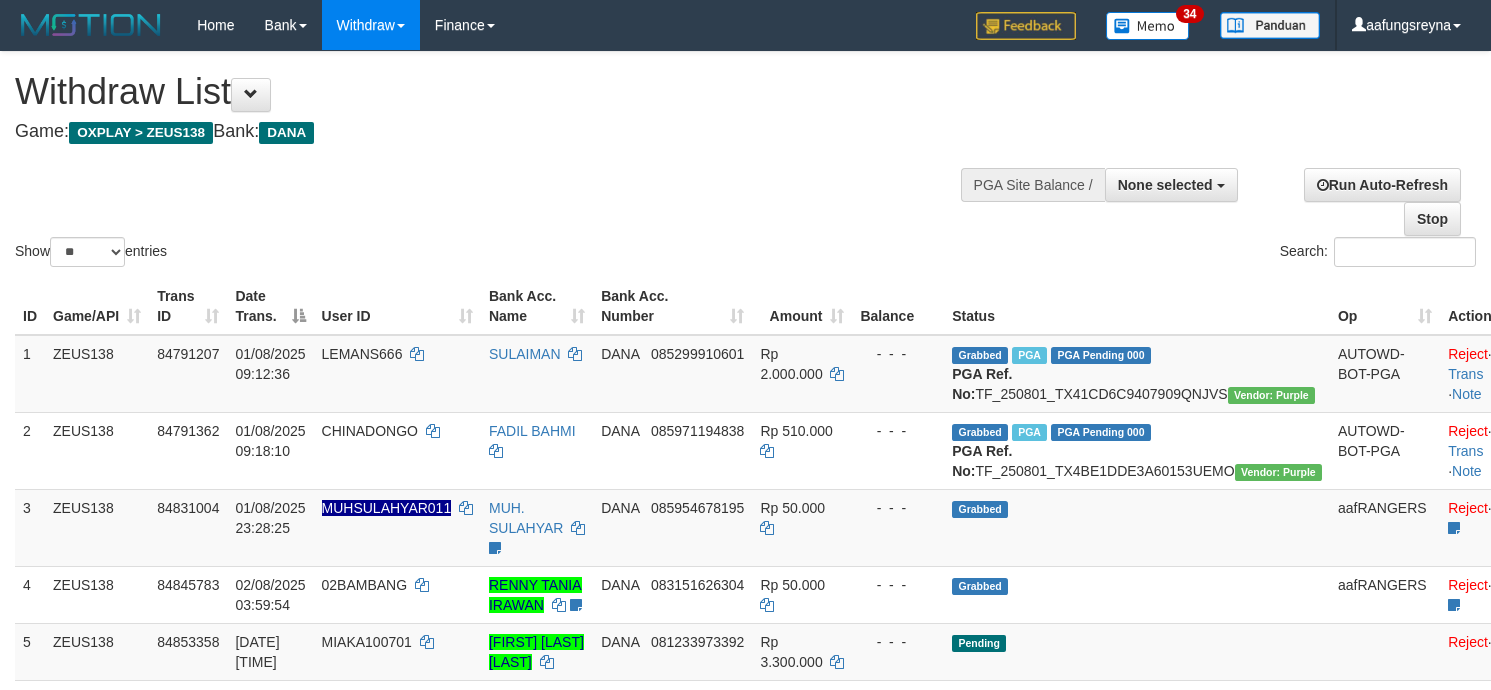 select 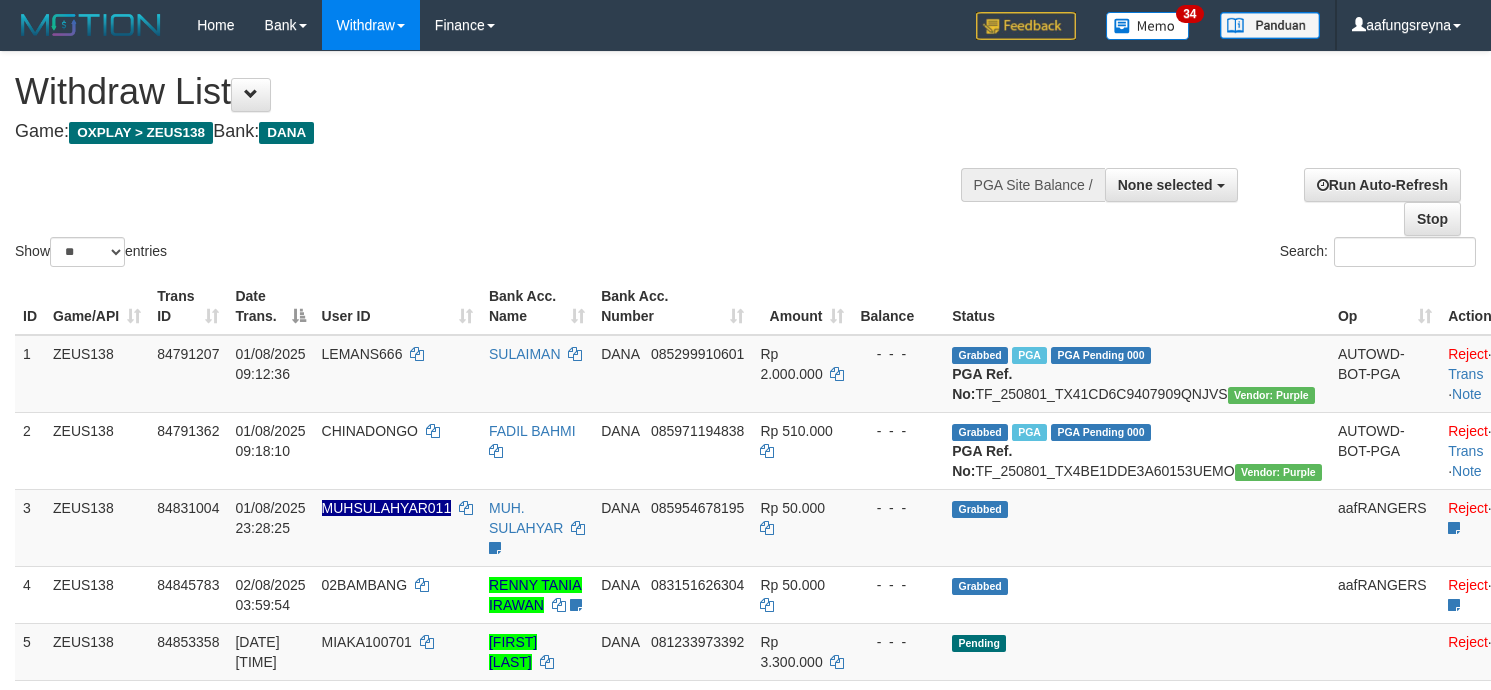 select 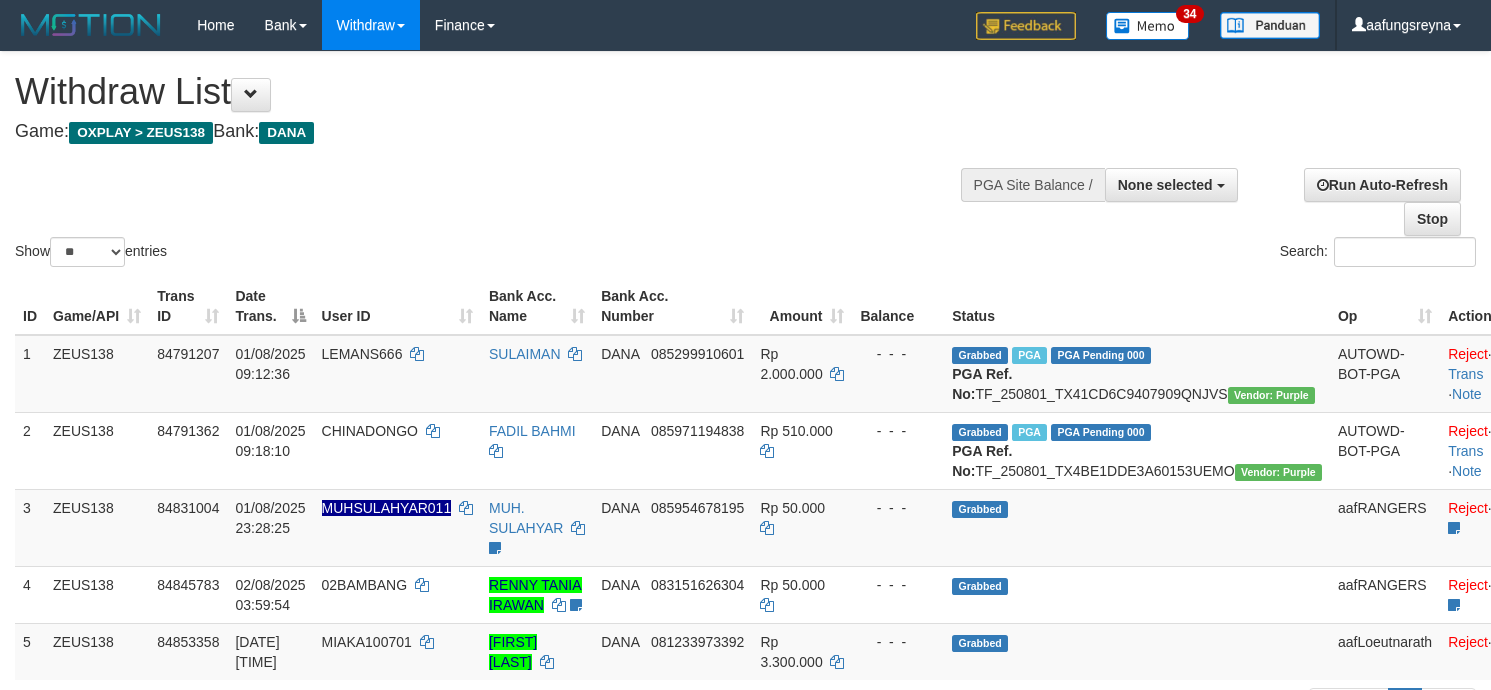 select 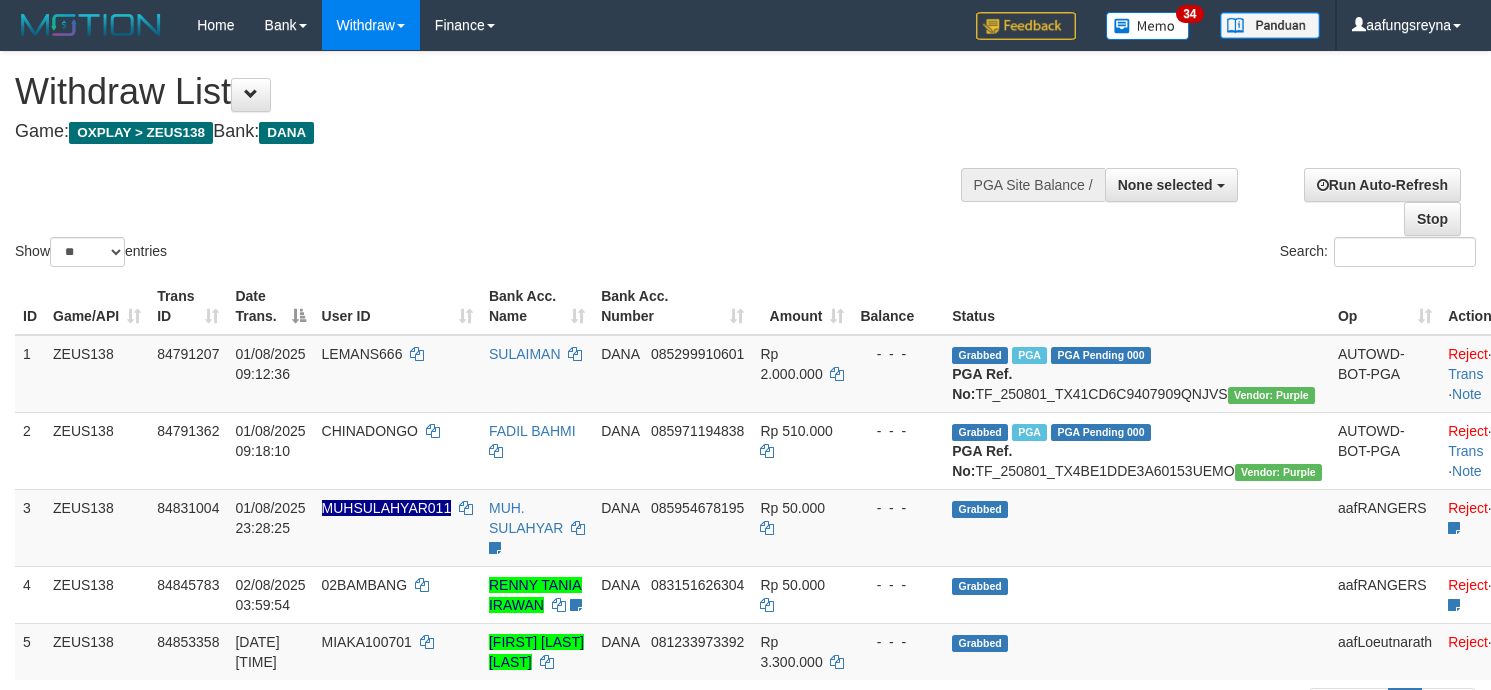 select 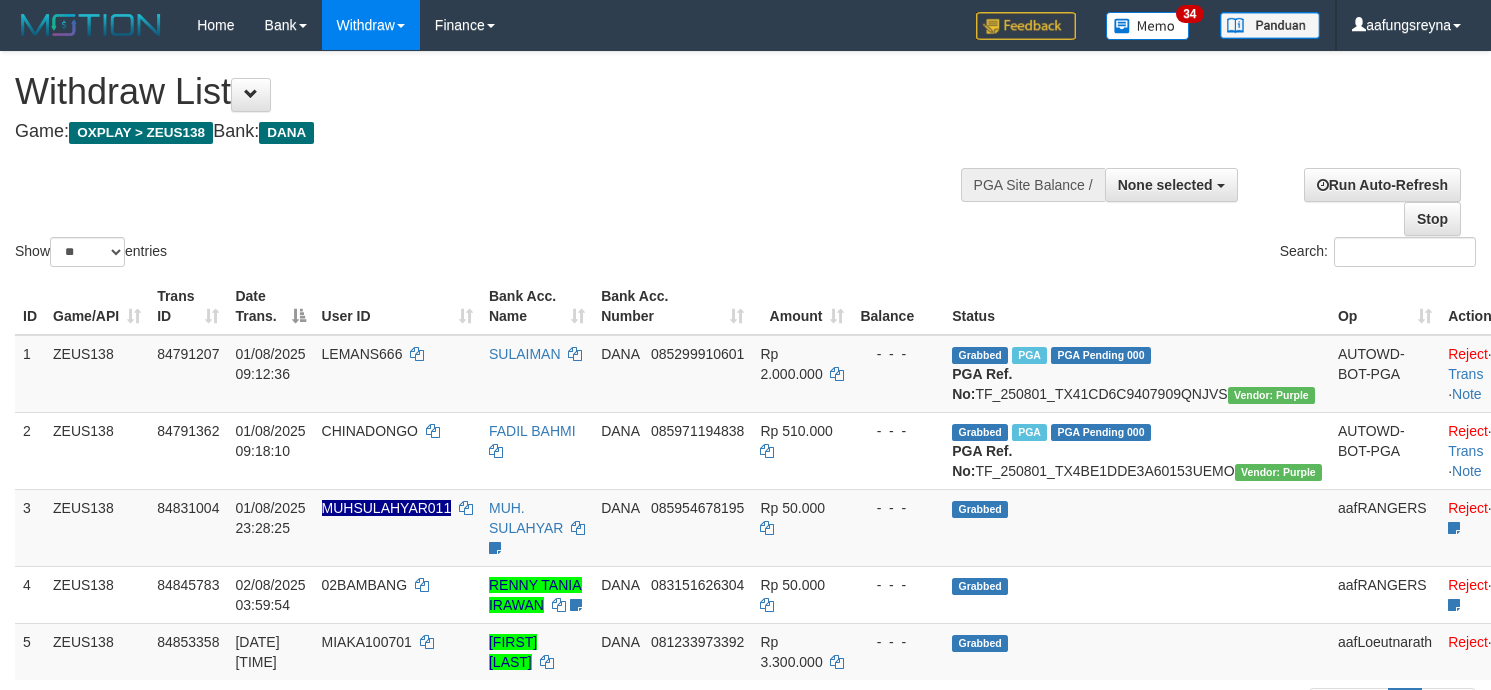 select 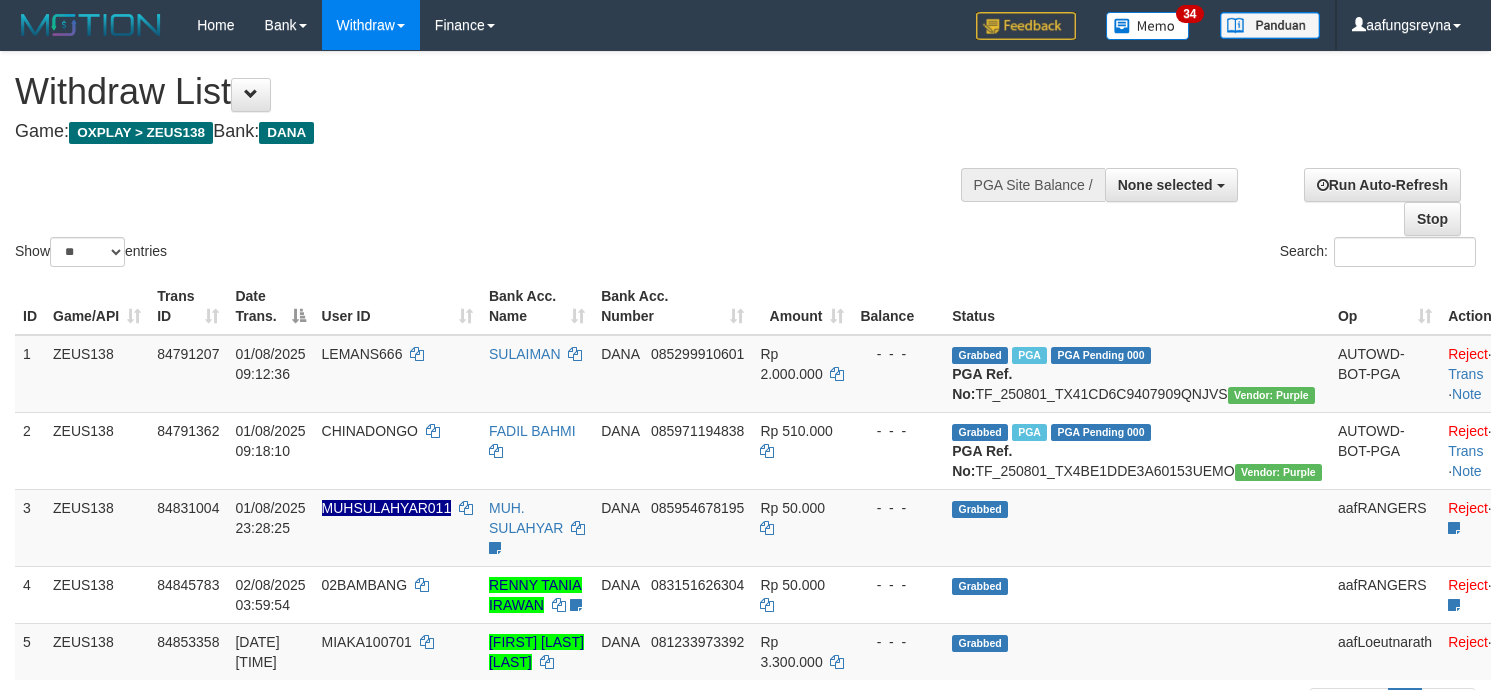 select 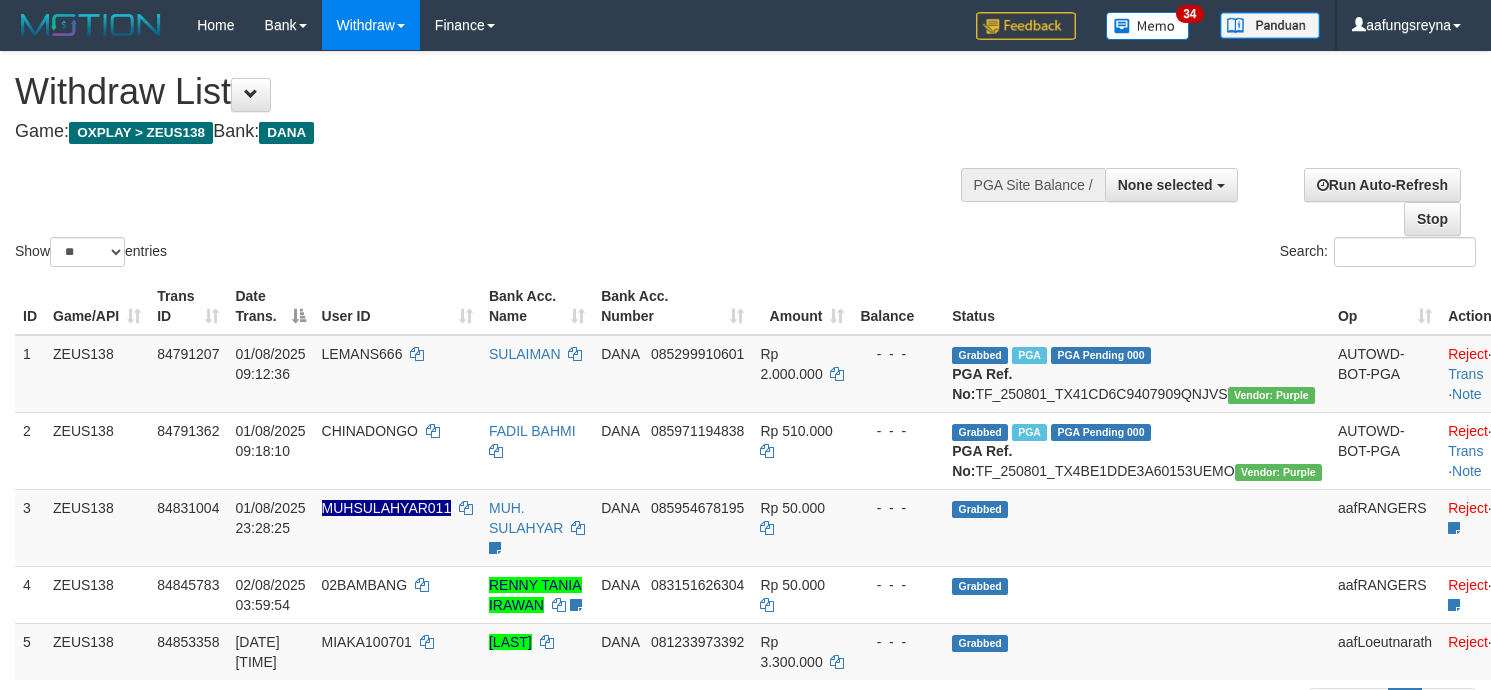 select 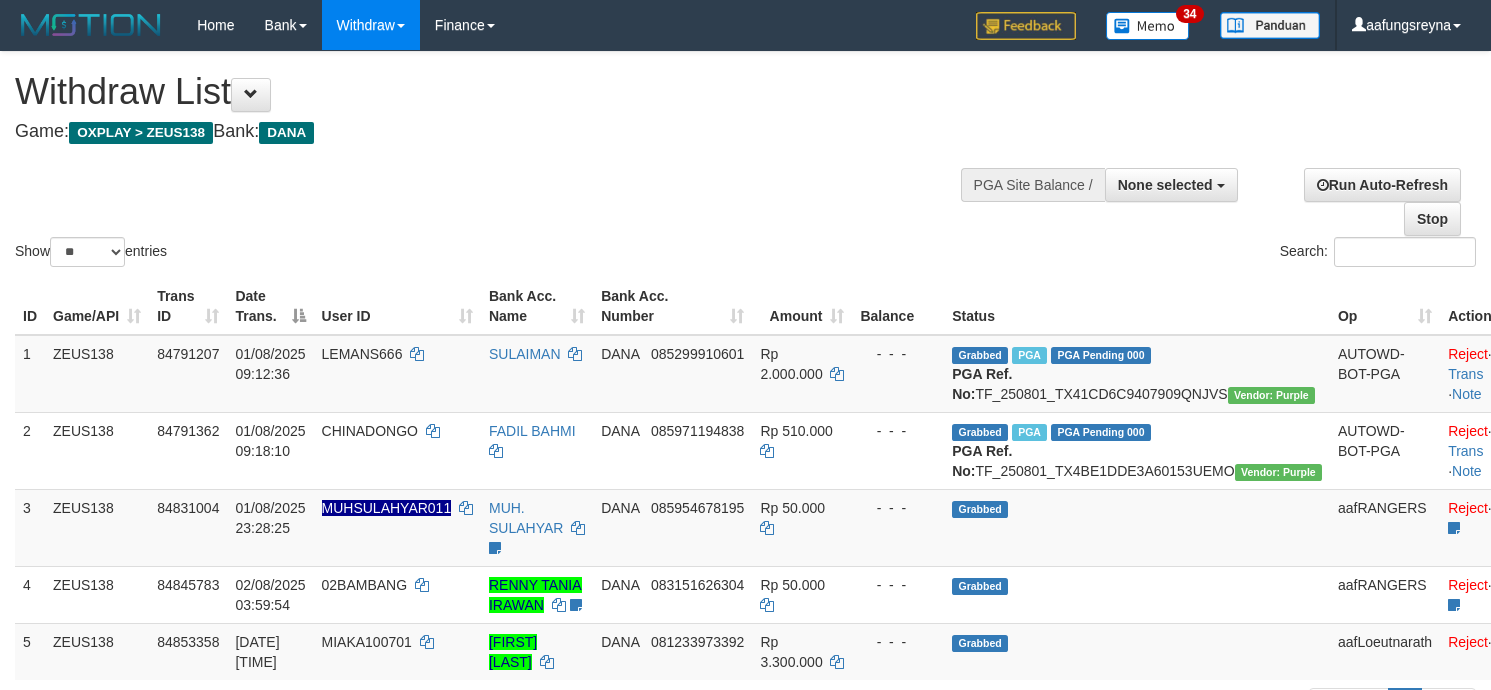 select 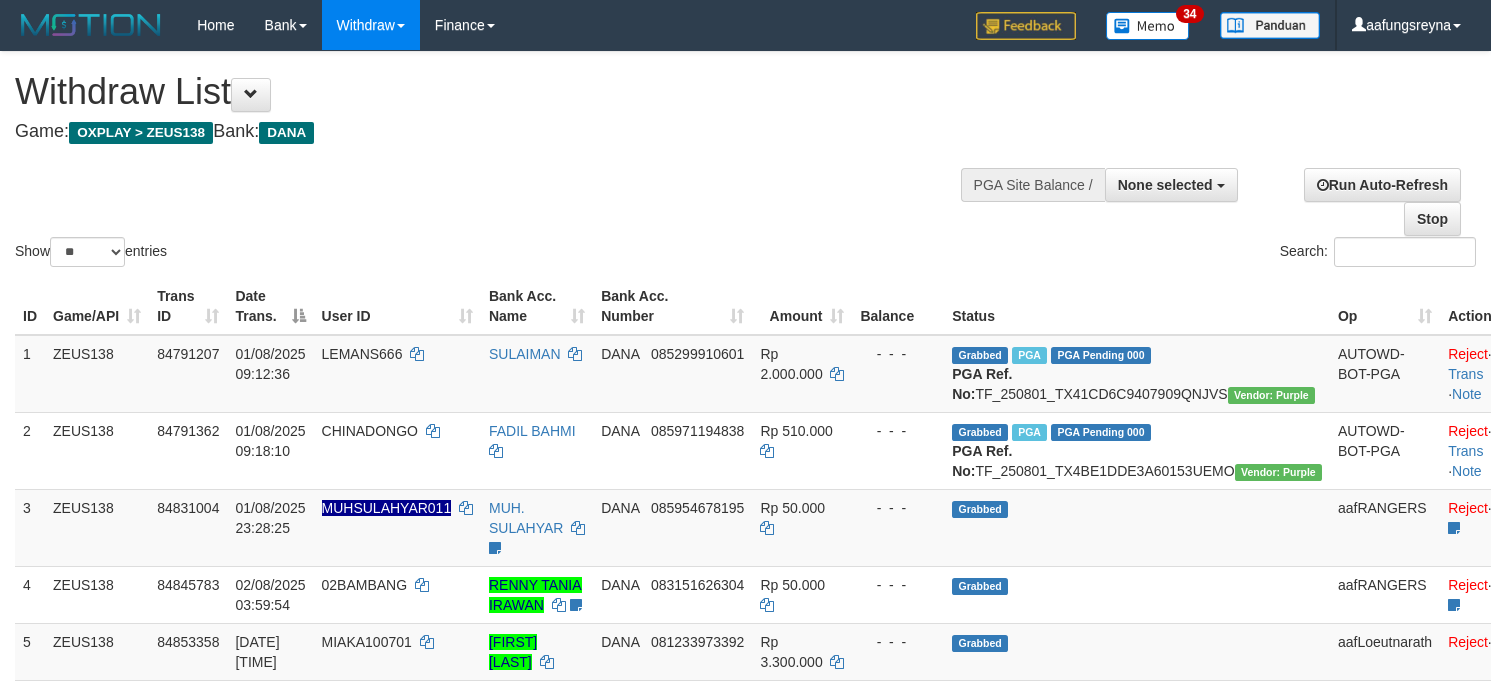 select 